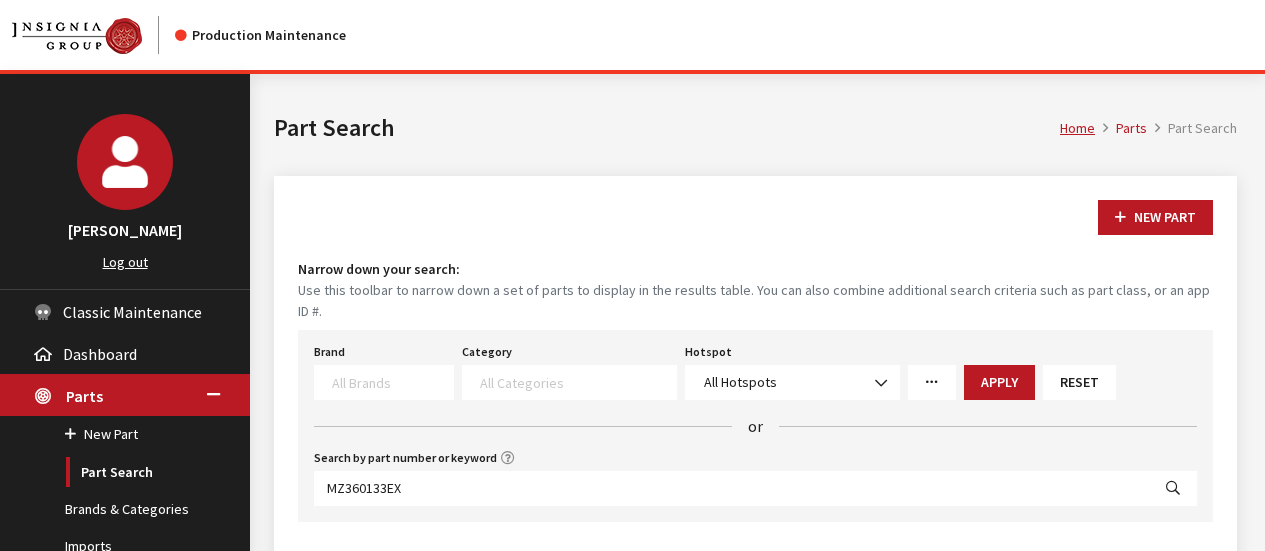 select 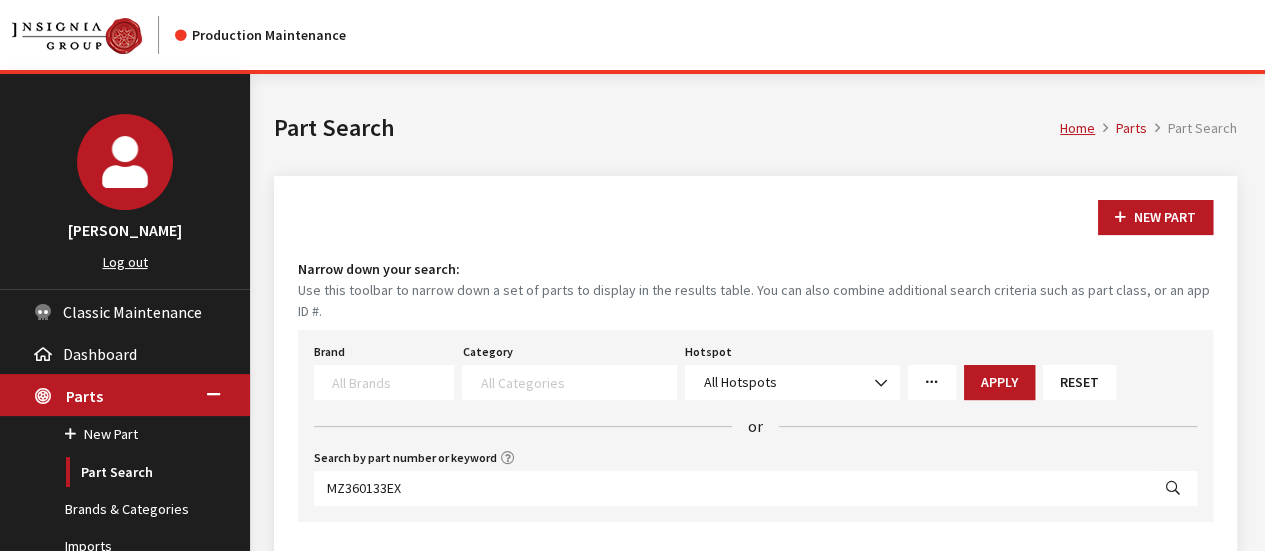 scroll, scrollTop: 298, scrollLeft: 0, axis: vertical 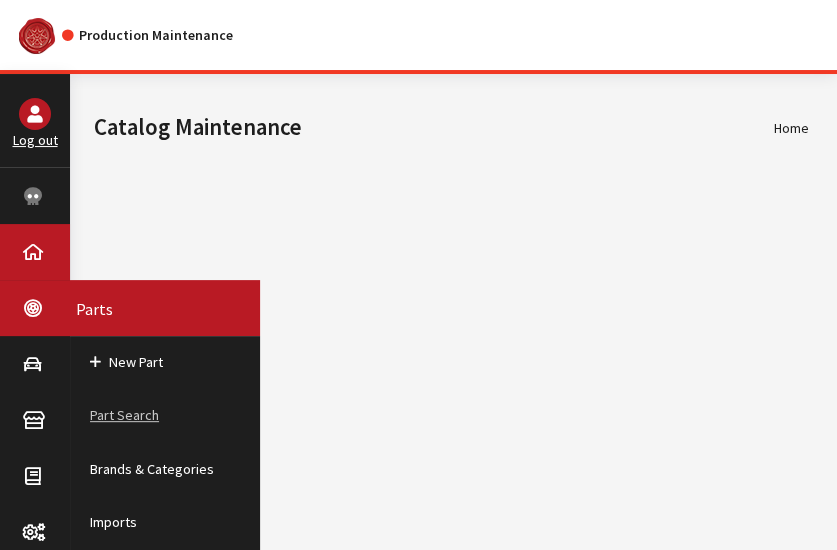 click on "Part Search" at bounding box center (165, 415) 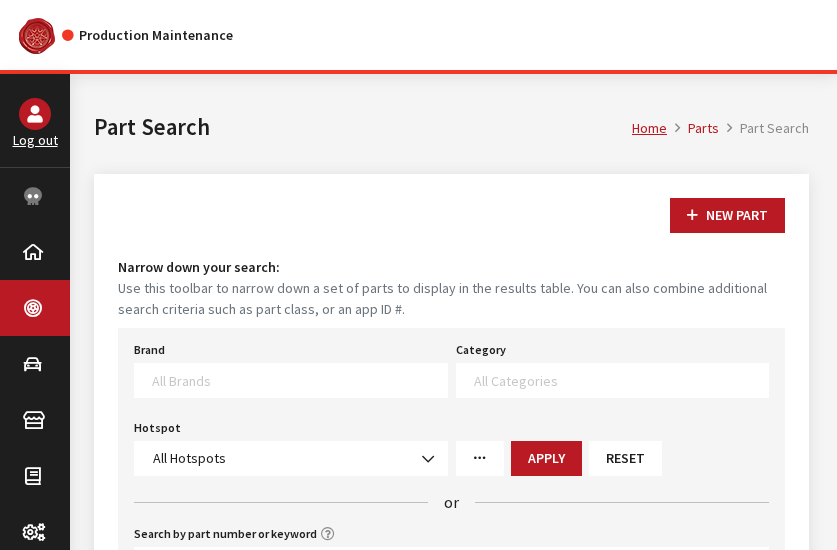 select 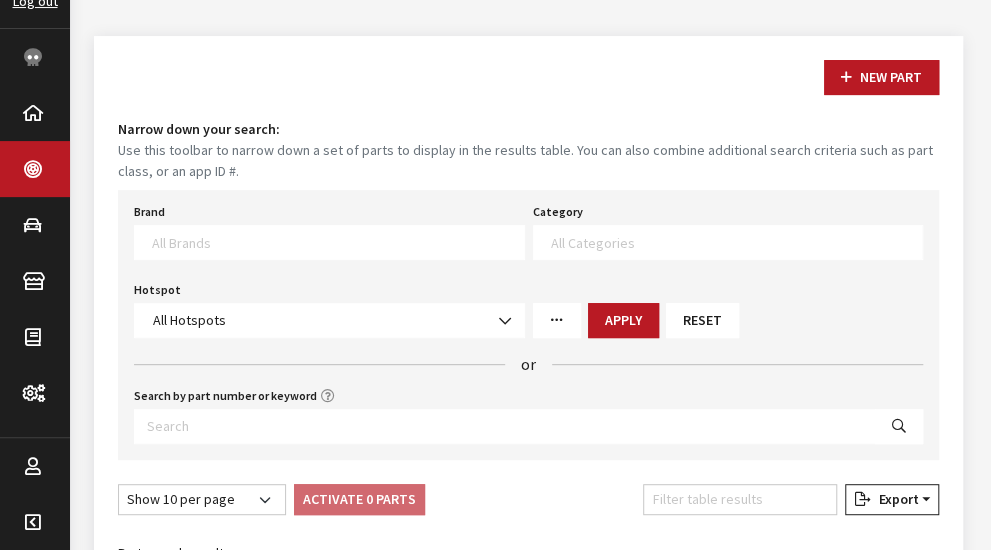 scroll, scrollTop: 200, scrollLeft: 0, axis: vertical 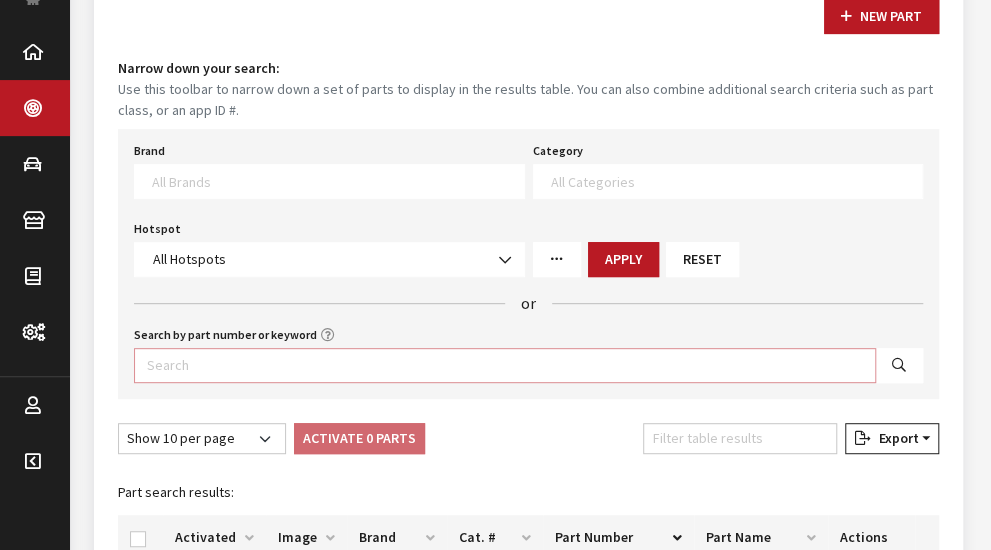 click on "Search by part number or keyword" at bounding box center (505, 365) 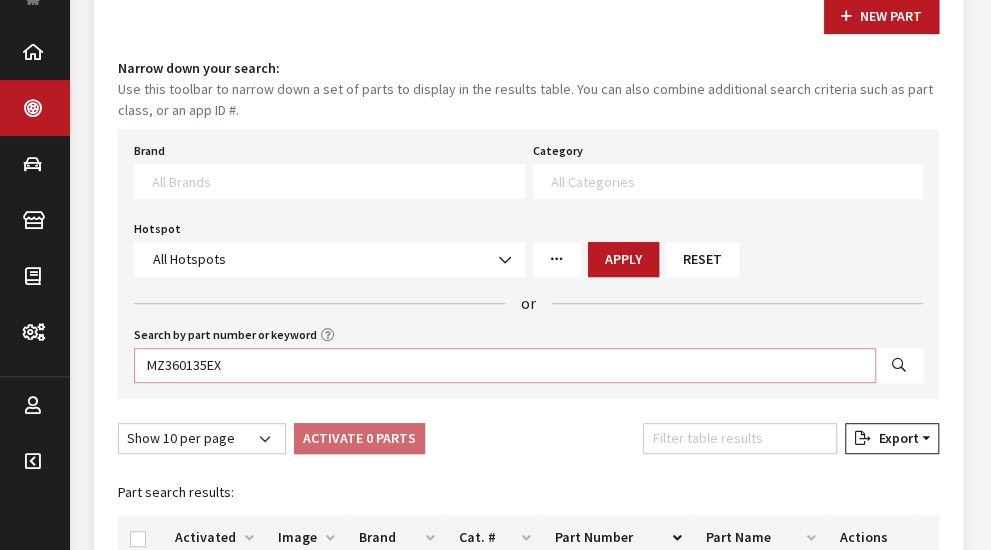 type on "MZ360135EX" 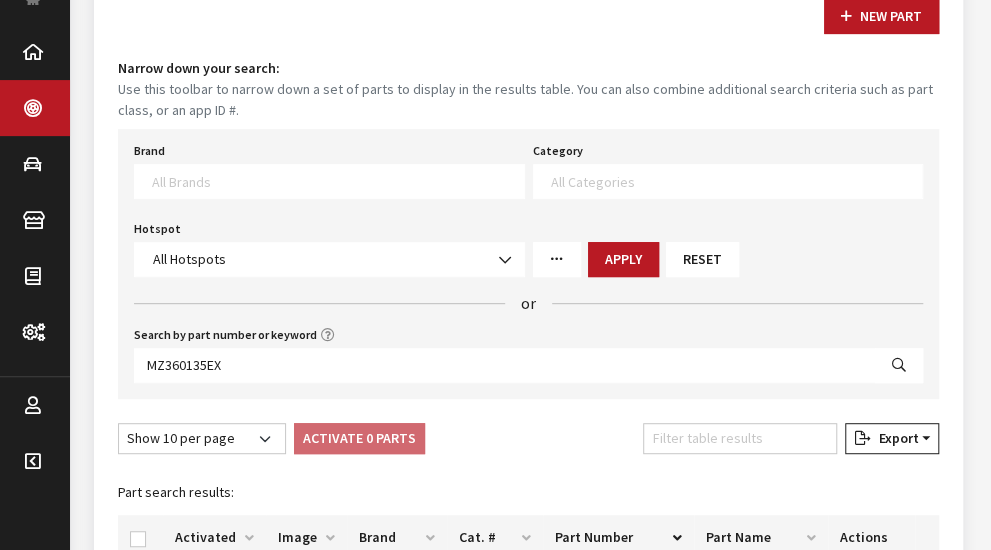 click at bounding box center (899, 365) 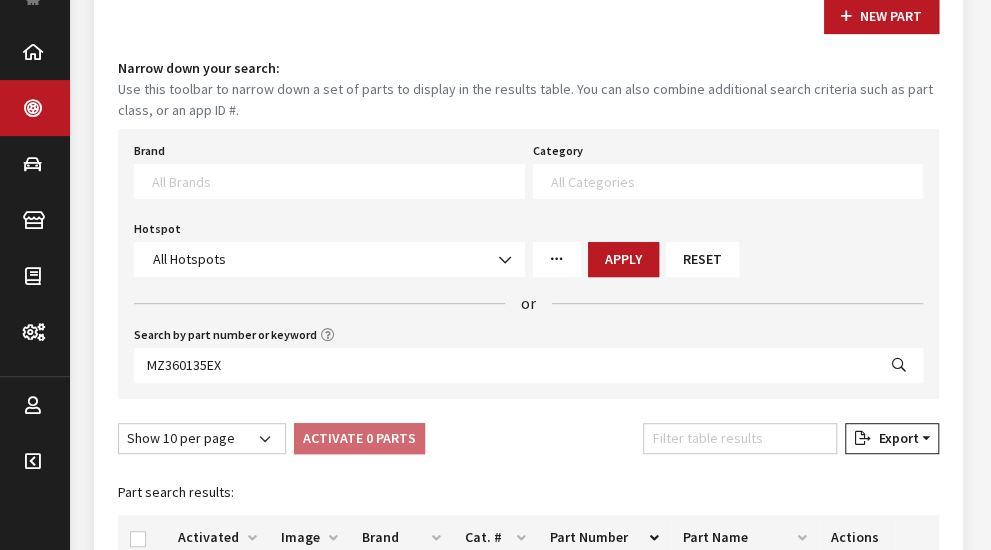 click at bounding box center [899, 365] 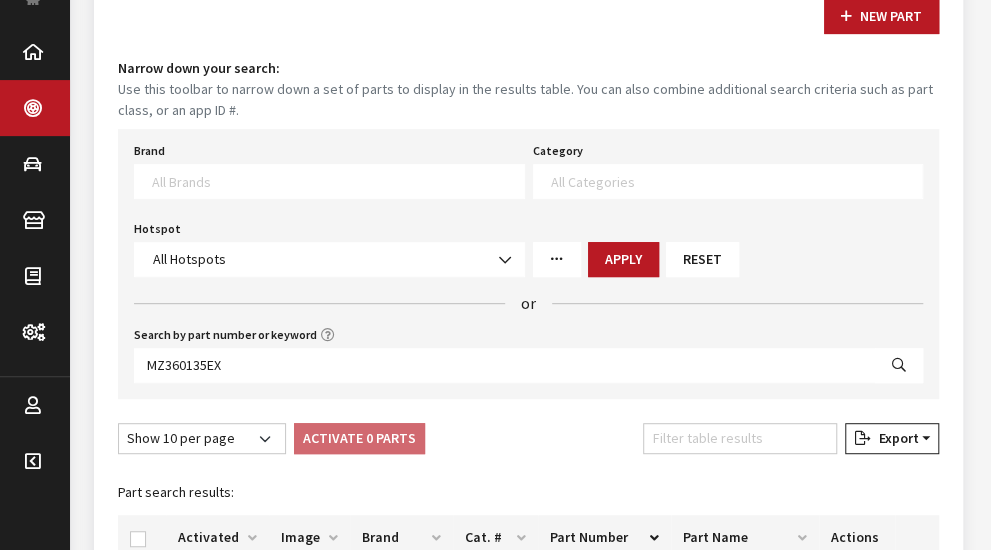 select 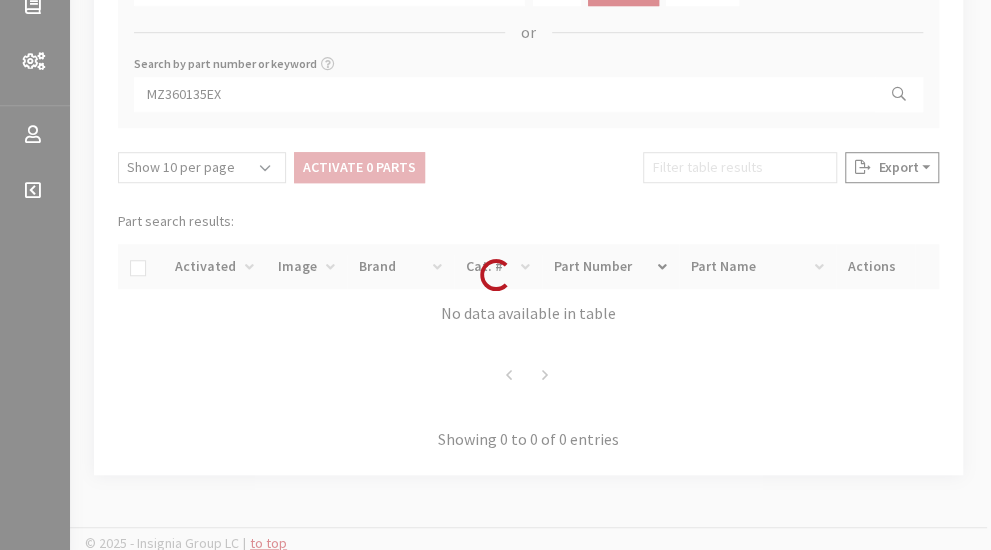 scroll, scrollTop: 475, scrollLeft: 0, axis: vertical 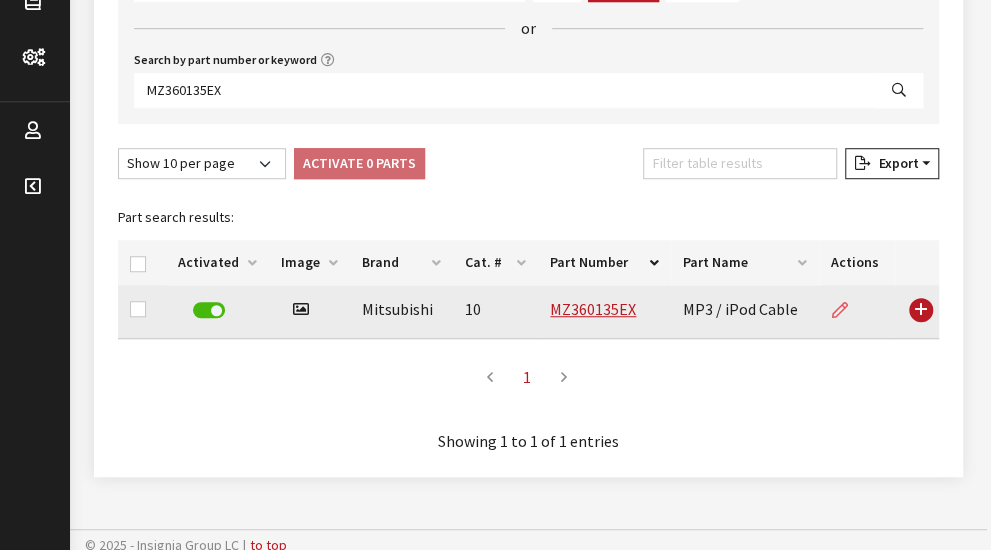 click at bounding box center (840, 311) 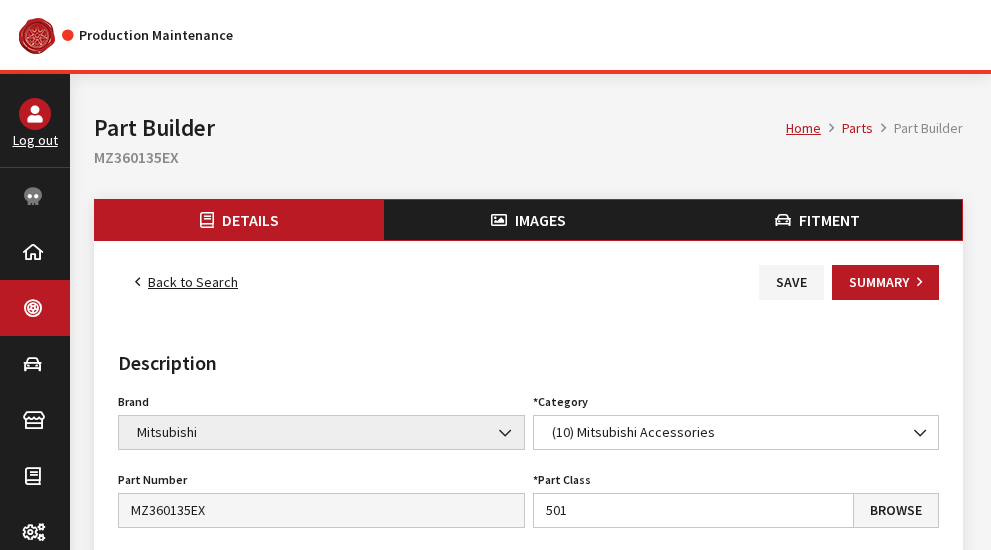 scroll, scrollTop: 300, scrollLeft: 0, axis: vertical 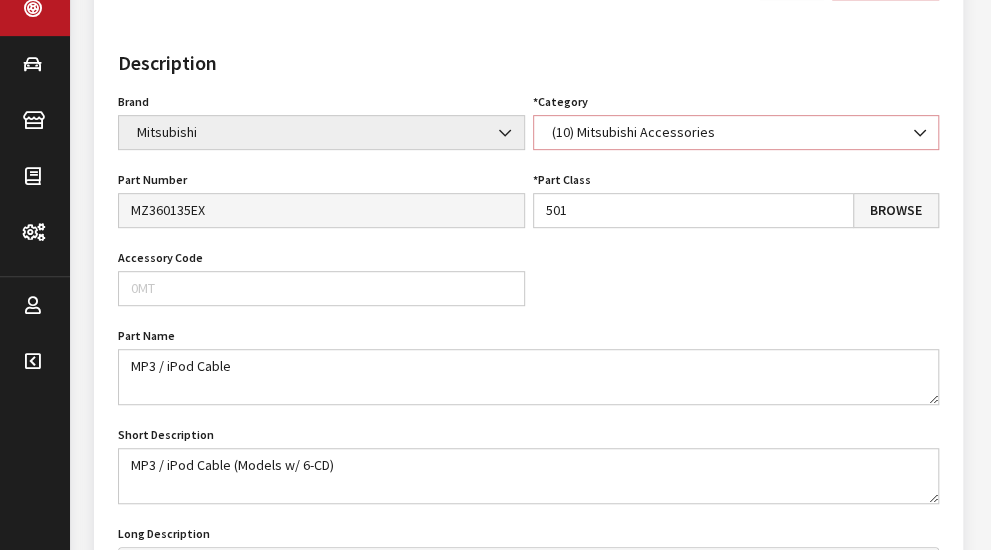 click on "(10) Mitsubishi Accessories" at bounding box center [736, 132] 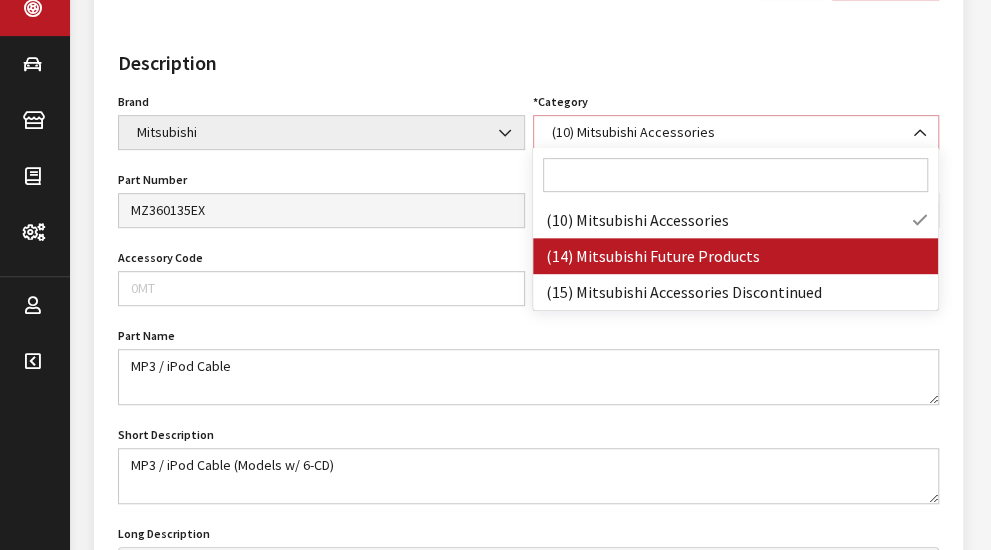 select on "139" 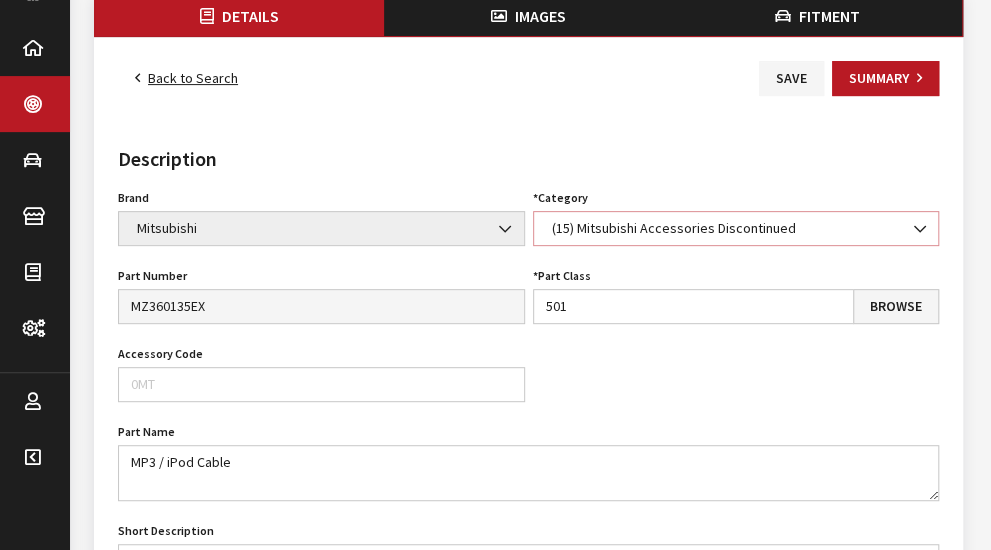 scroll, scrollTop: 100, scrollLeft: 0, axis: vertical 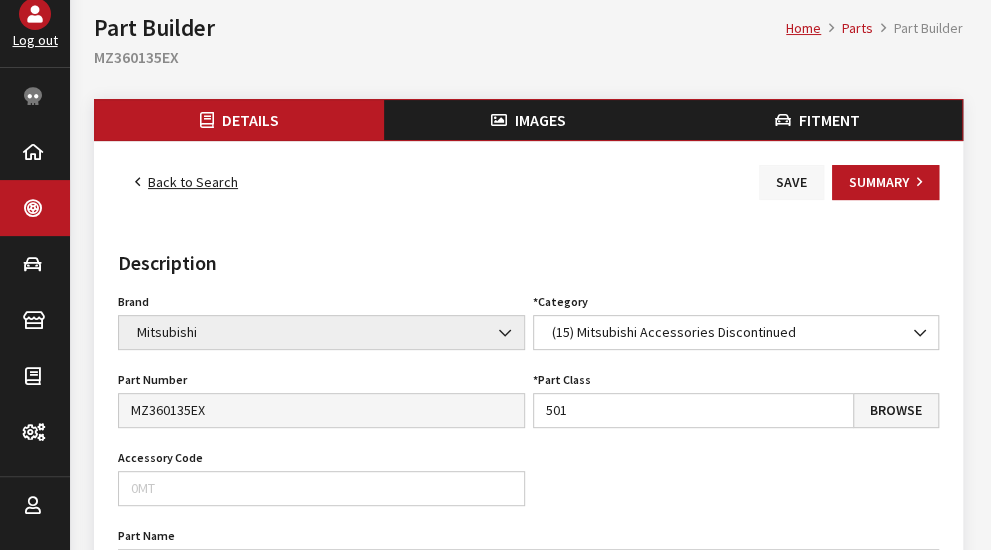 click on "Save" at bounding box center [791, 182] 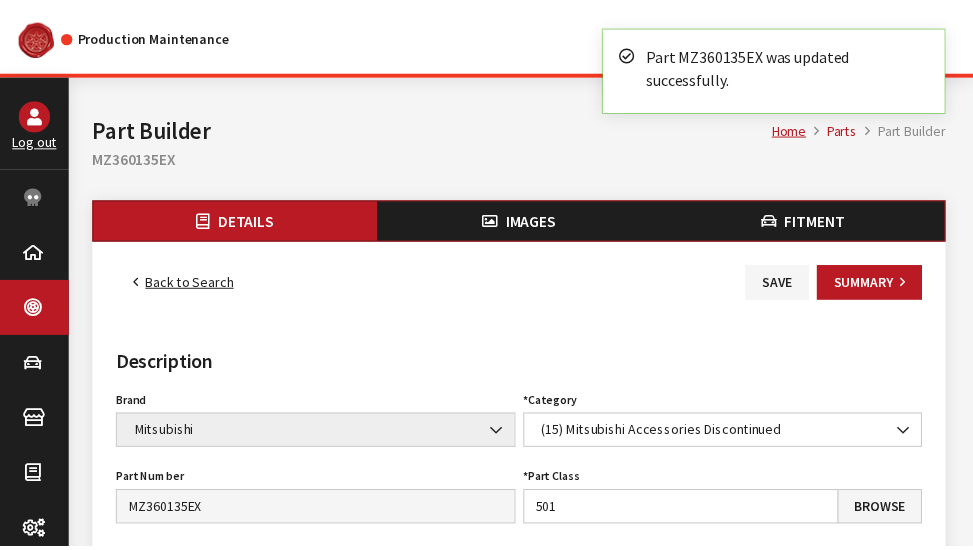 scroll, scrollTop: 0, scrollLeft: 0, axis: both 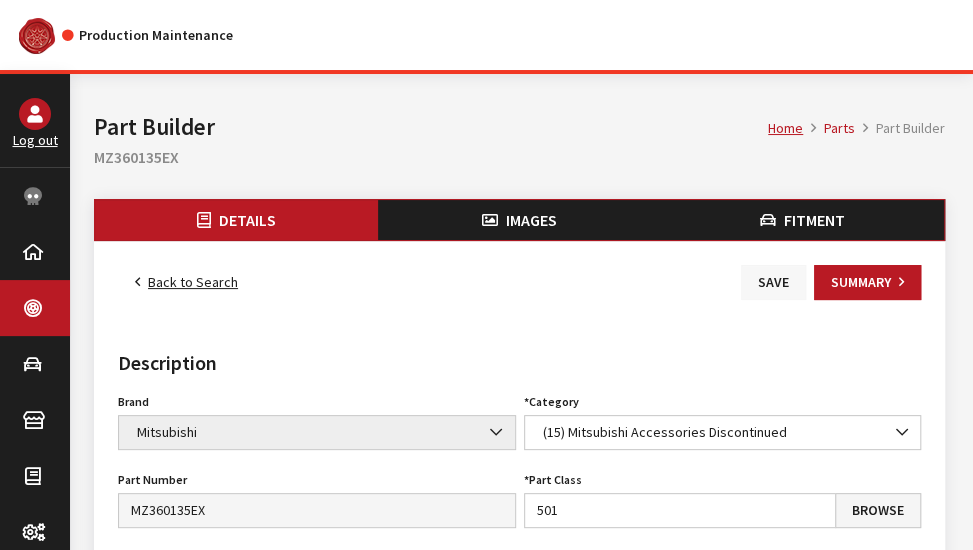 click on "Save" at bounding box center (773, 282) 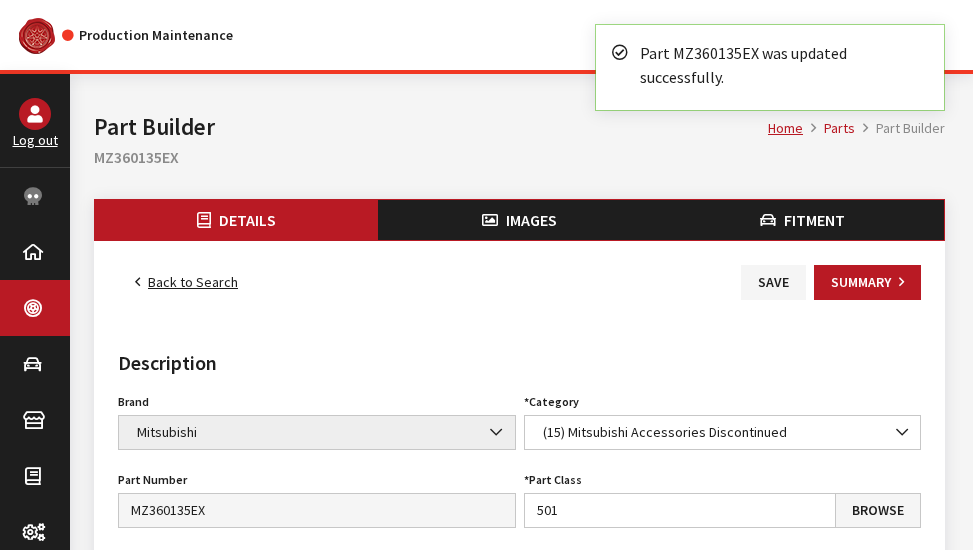 scroll, scrollTop: 0, scrollLeft: 0, axis: both 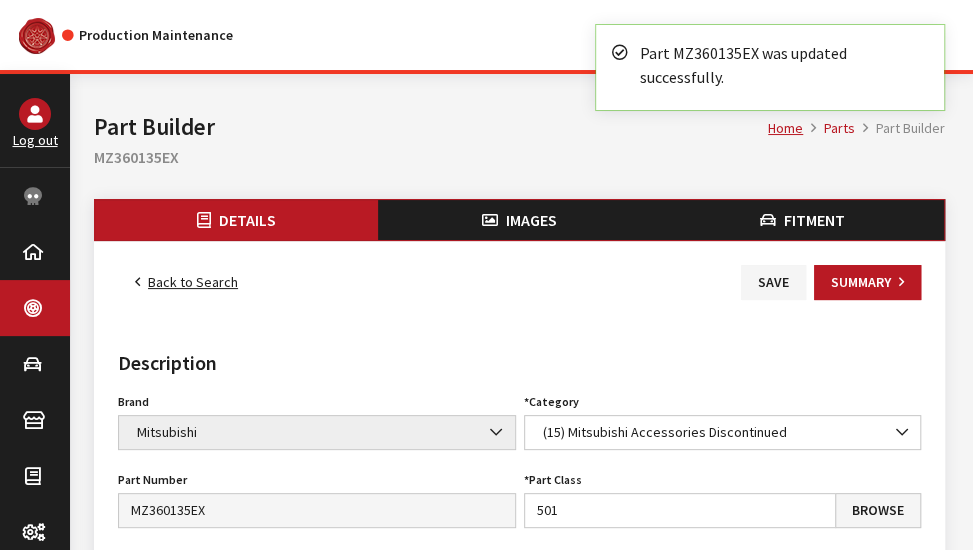 click on "Back to Search" at bounding box center (186, 282) 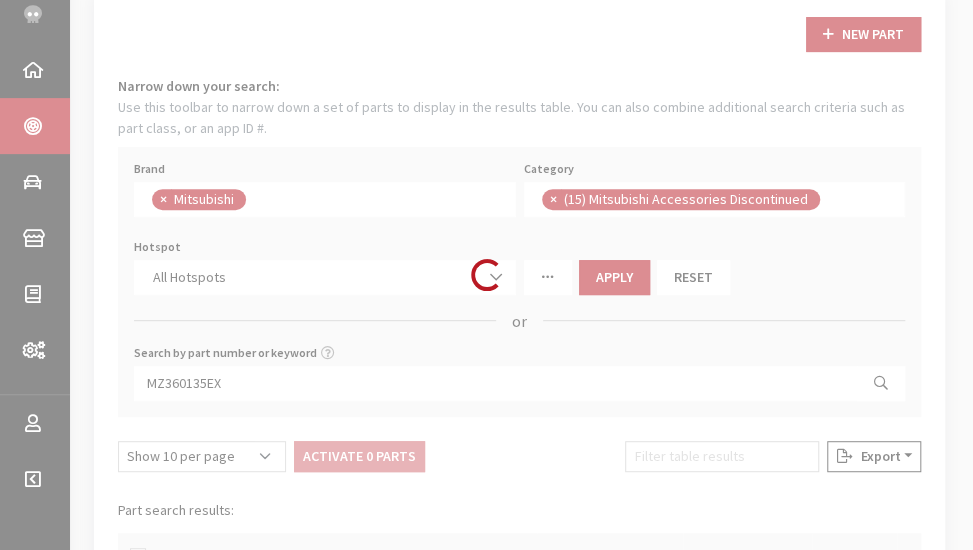 scroll, scrollTop: 200, scrollLeft: 0, axis: vertical 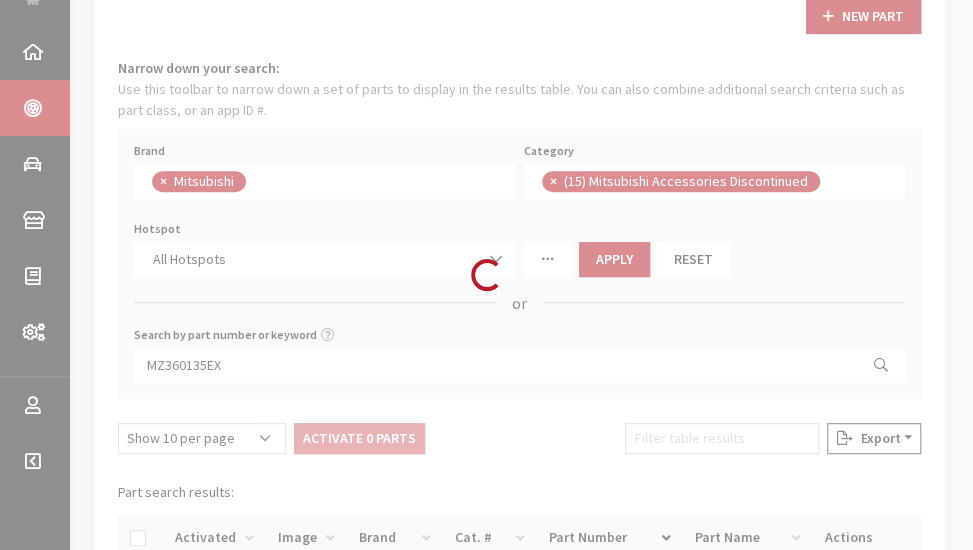 click on "Loading..." at bounding box center [486, 275] 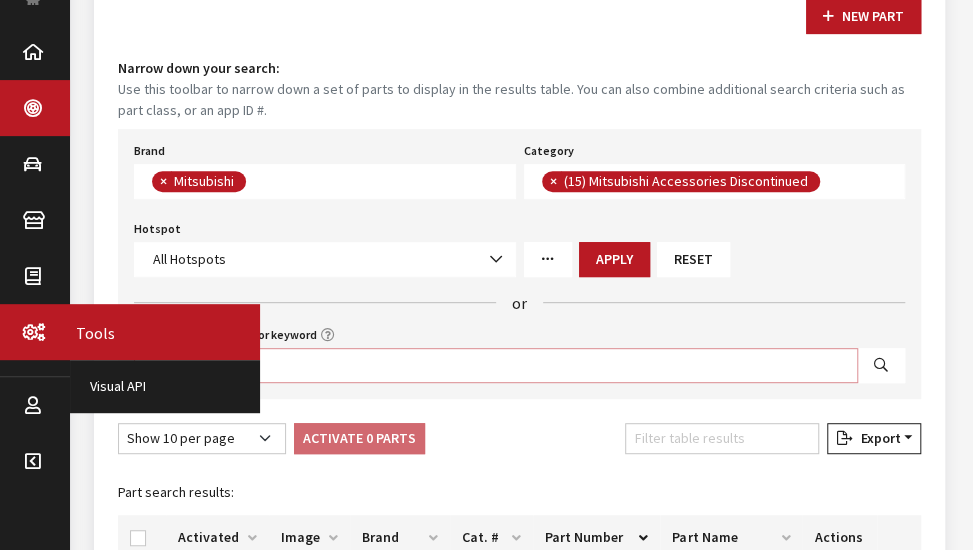 drag, startPoint x: 266, startPoint y: 361, endPoint x: 36, endPoint y: 327, distance: 232.49947 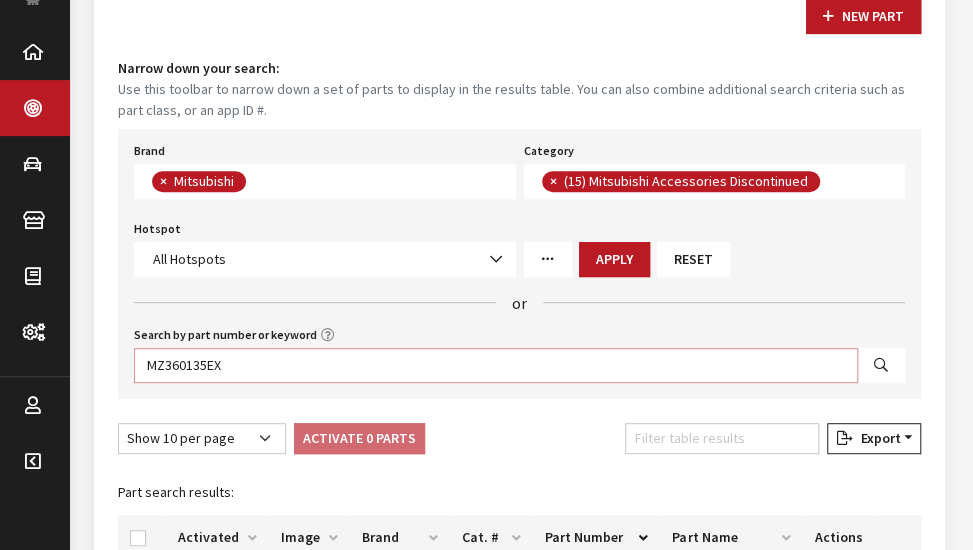 paste on "43" 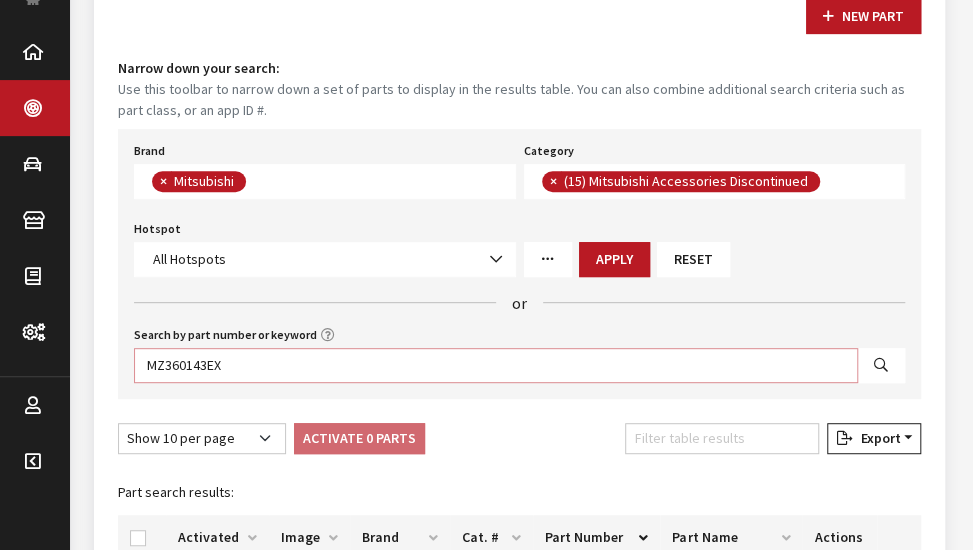 type on "MZ360143EX" 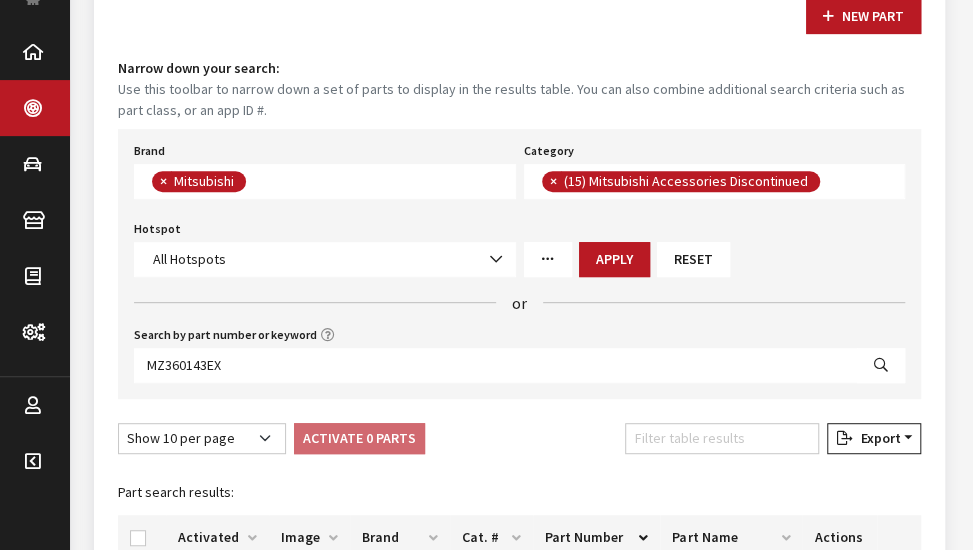 select 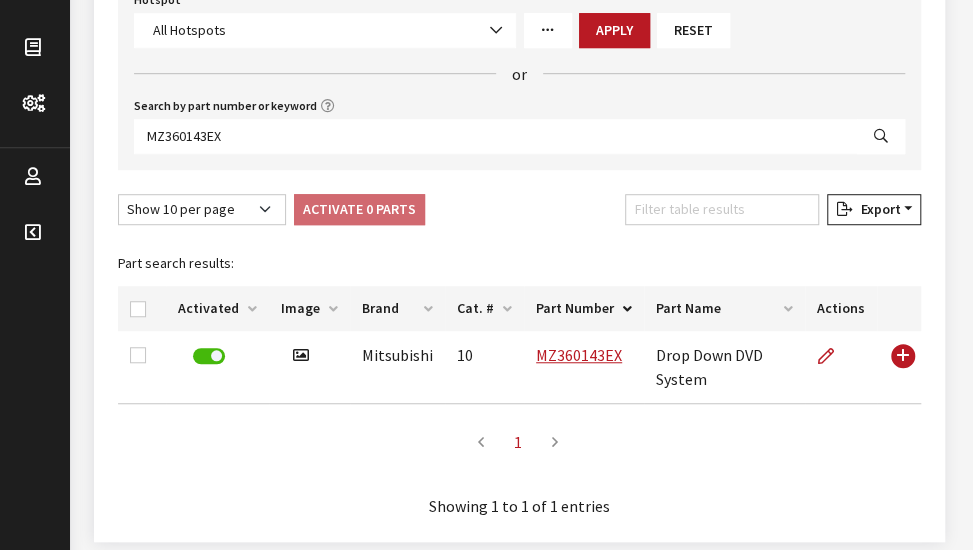 scroll, scrollTop: 400, scrollLeft: 0, axis: vertical 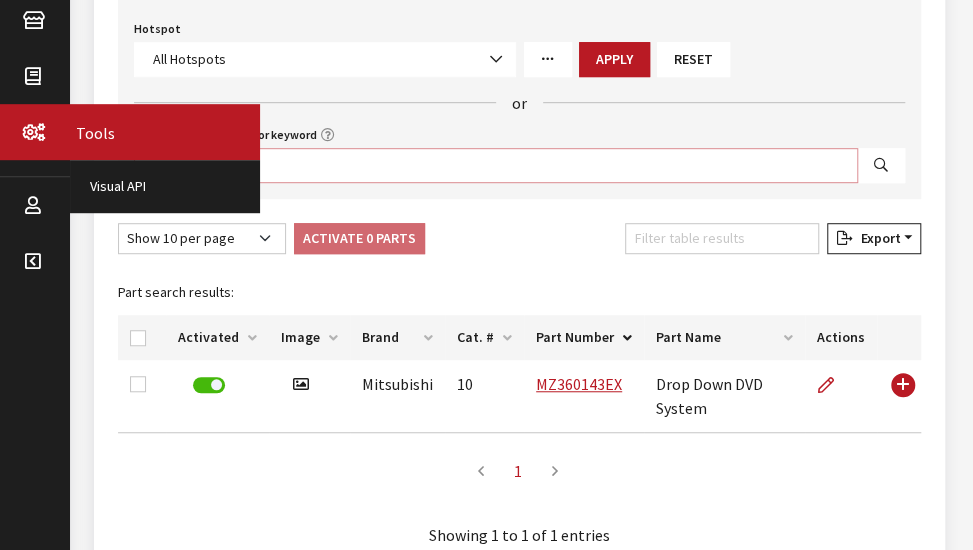 drag, startPoint x: 560, startPoint y: 149, endPoint x: 12, endPoint y: 118, distance: 548.8761 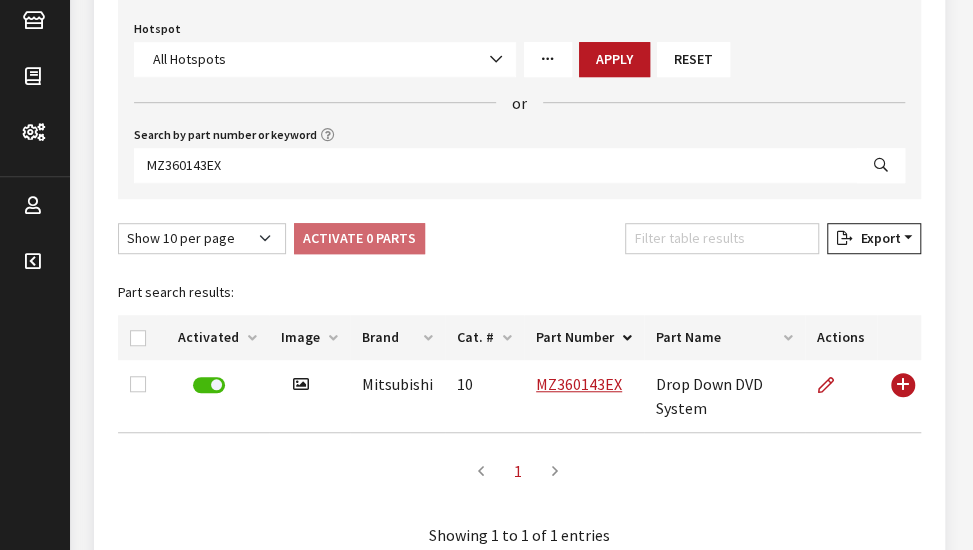 select 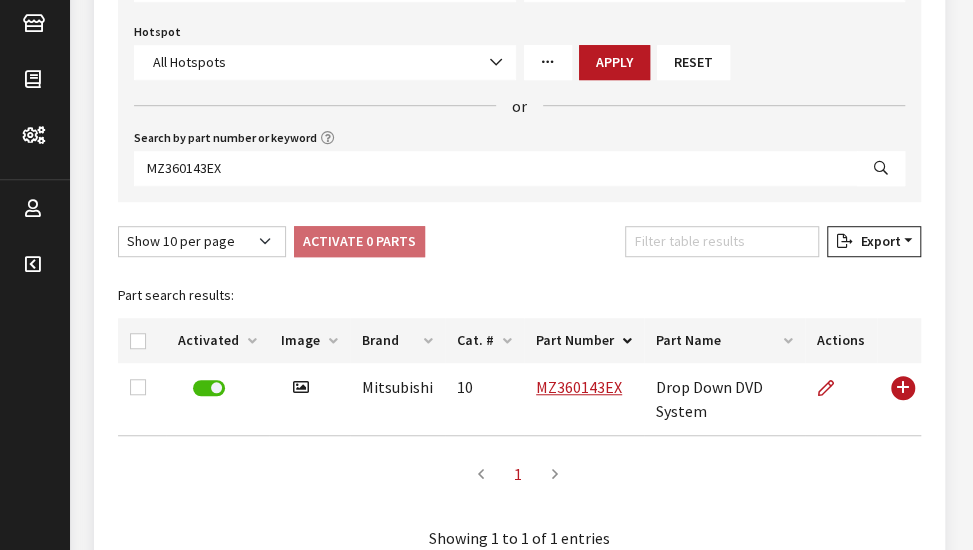 scroll, scrollTop: 500, scrollLeft: 0, axis: vertical 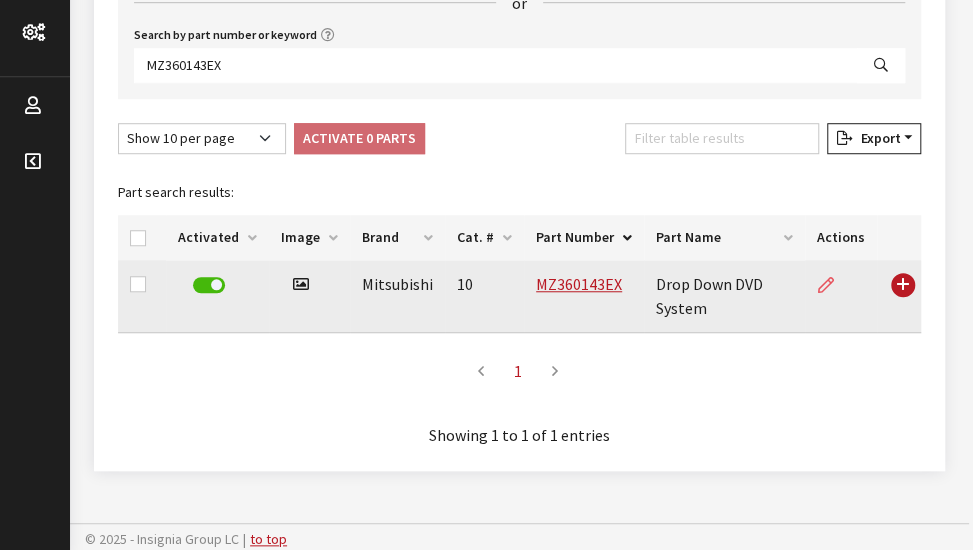 click at bounding box center (826, 286) 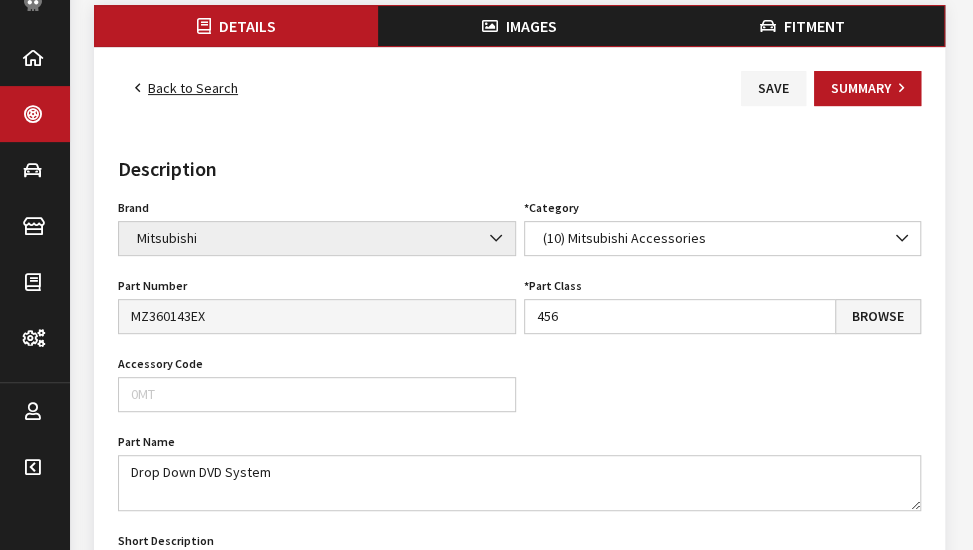scroll, scrollTop: 200, scrollLeft: 0, axis: vertical 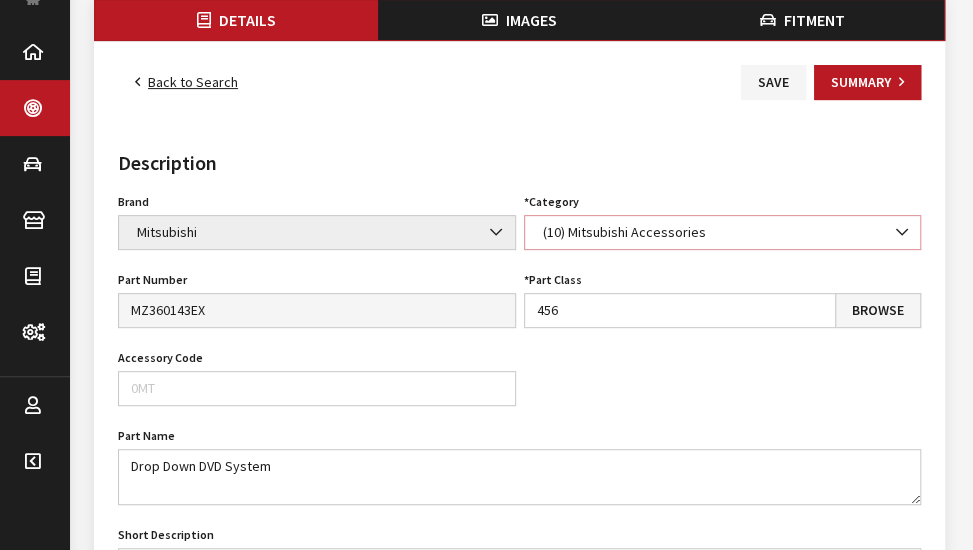 click on "(10) Mitsubishi Accessories" at bounding box center [723, 232] 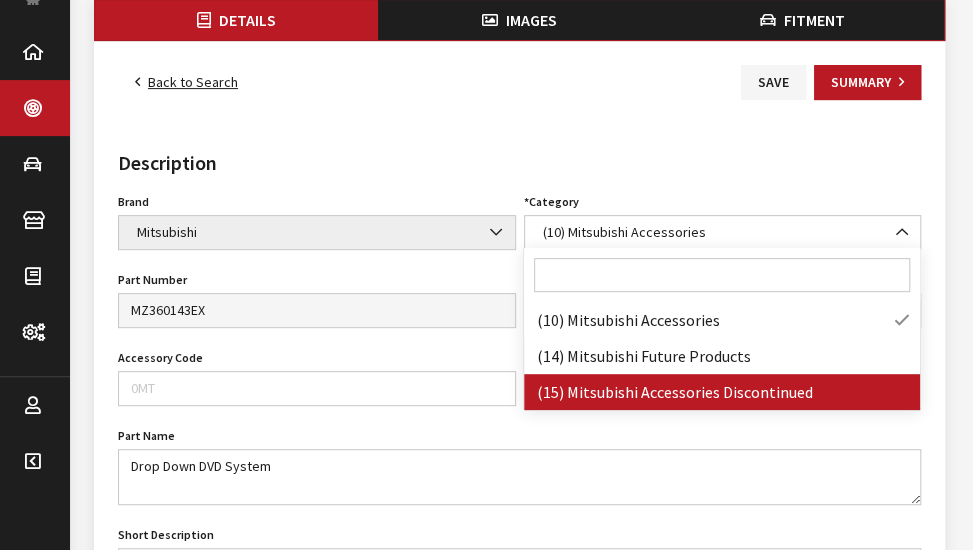 drag, startPoint x: 586, startPoint y: 389, endPoint x: 623, endPoint y: 345, distance: 57.48913 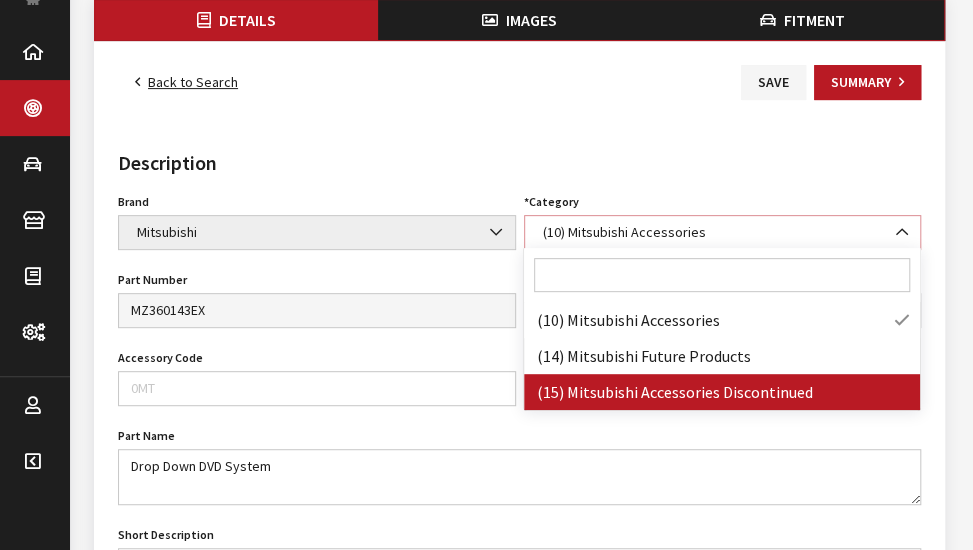select on "139" 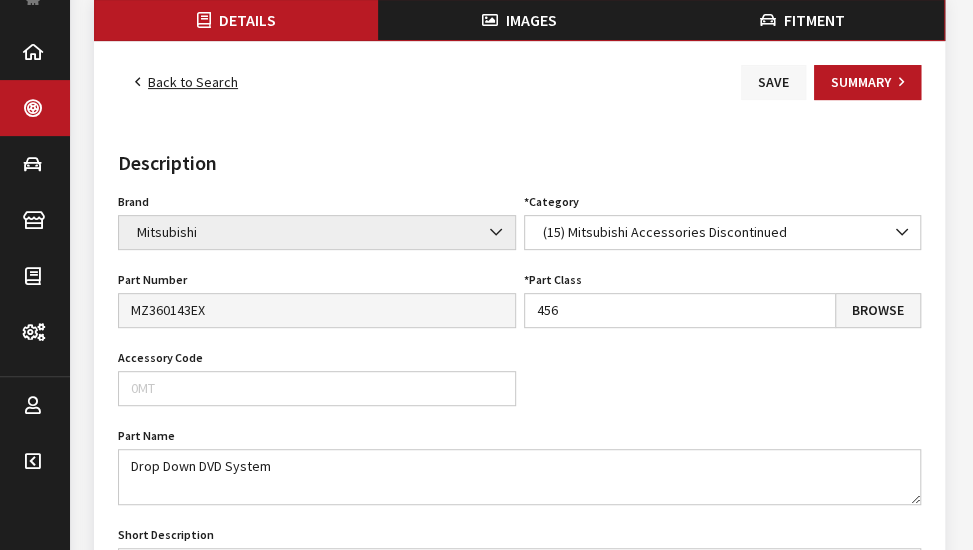 click on "Save" at bounding box center (773, 82) 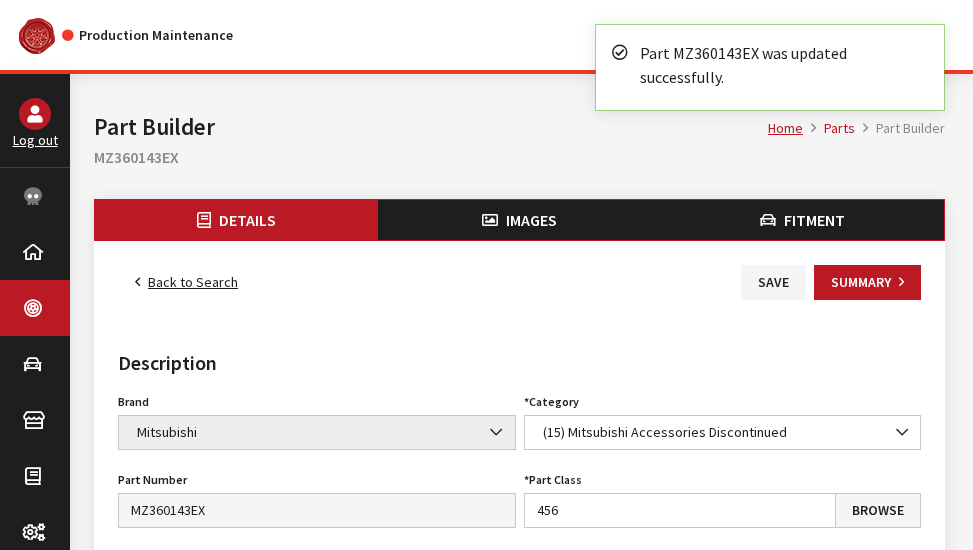 scroll, scrollTop: 0, scrollLeft: 0, axis: both 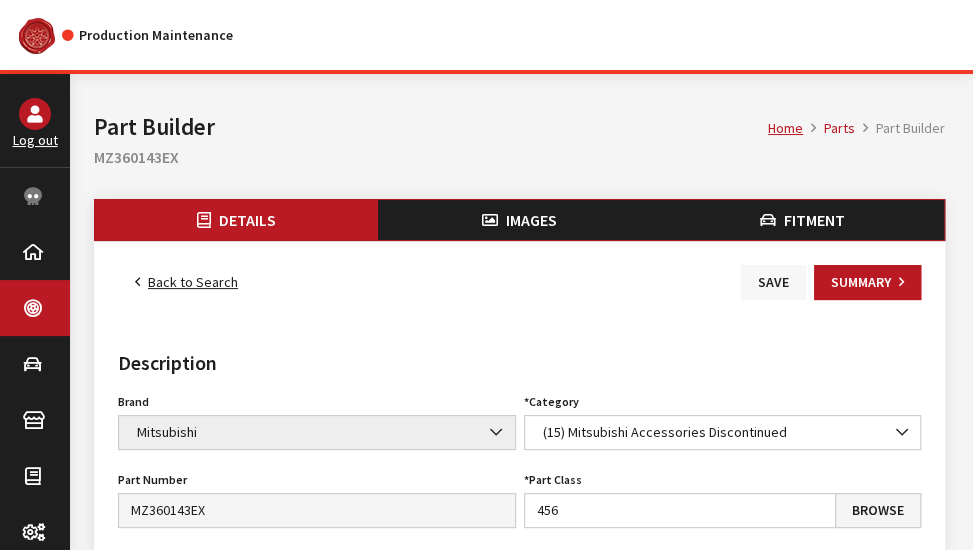 click on "Save" at bounding box center (773, 282) 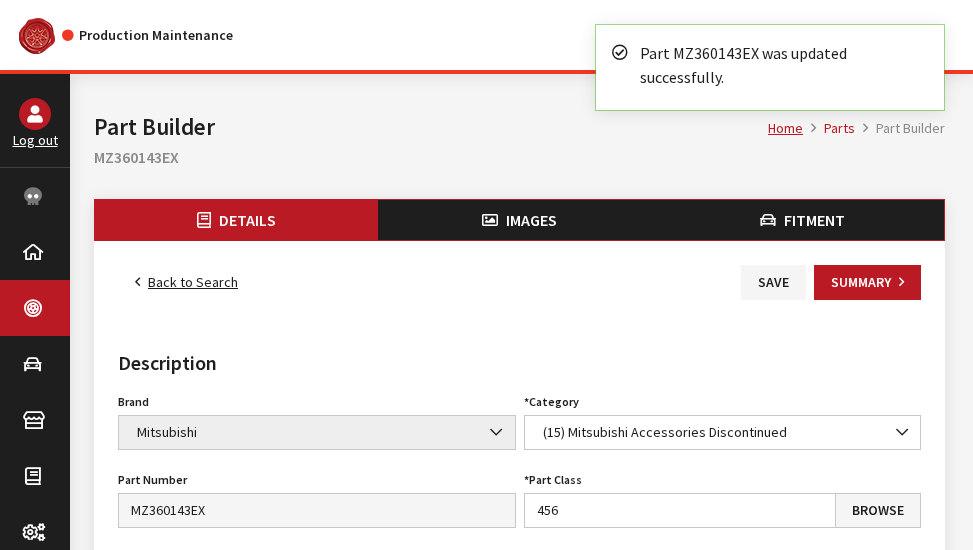 click on "Back to Search" at bounding box center [186, 282] 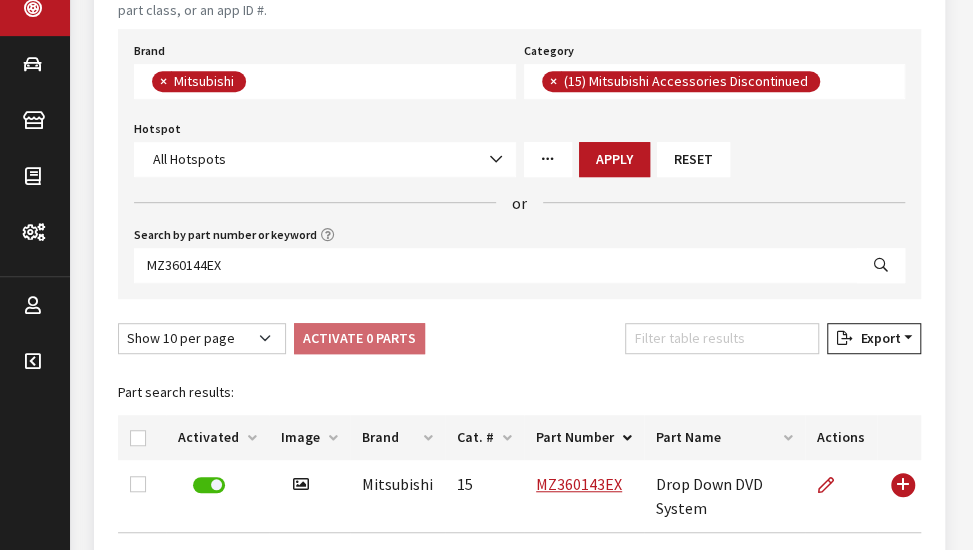 type on "MZ360144EX" 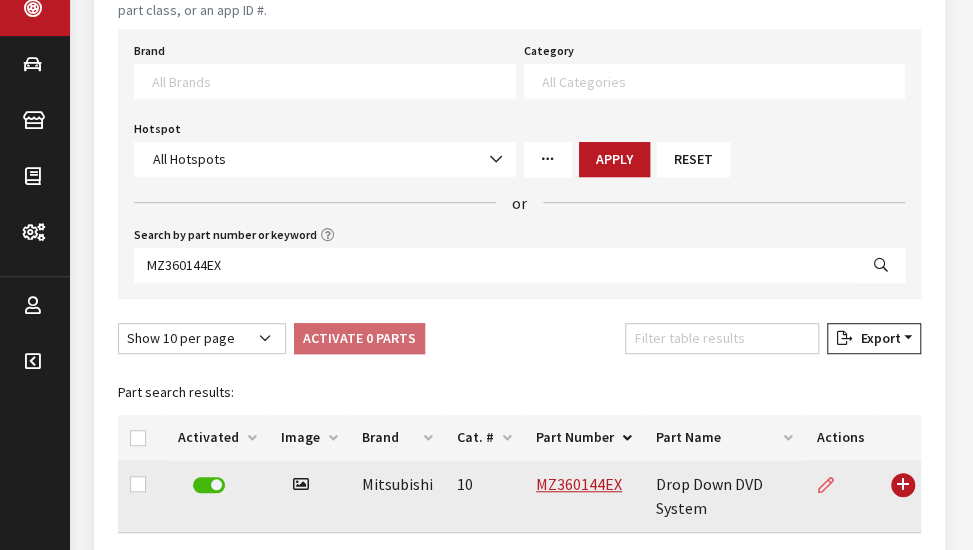 click at bounding box center (826, 486) 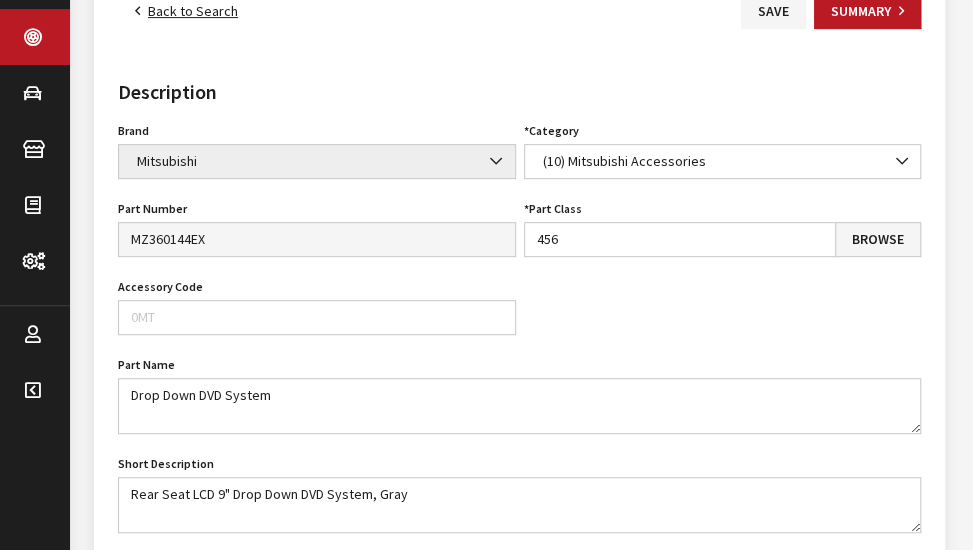 scroll, scrollTop: 200, scrollLeft: 0, axis: vertical 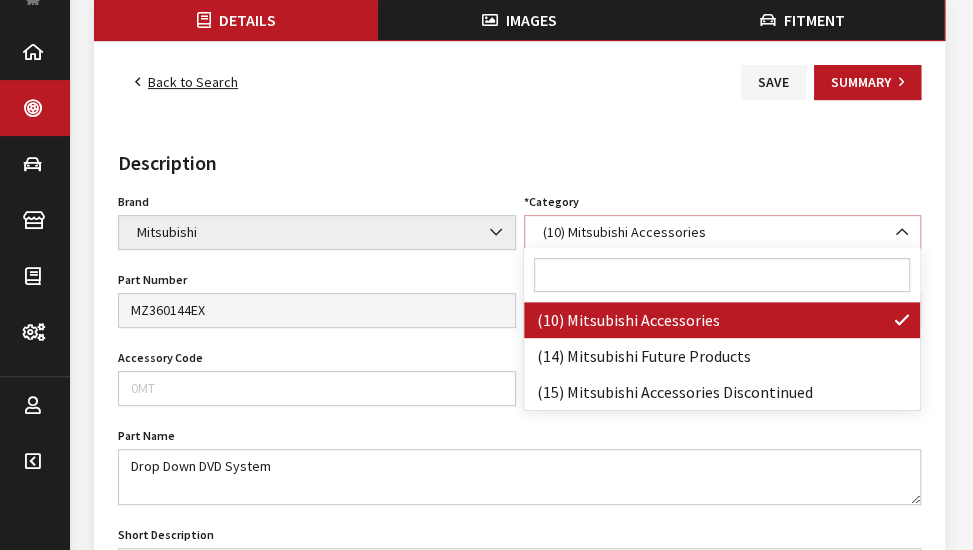 click on "(10) Mitsubishi Accessories" at bounding box center (723, 232) 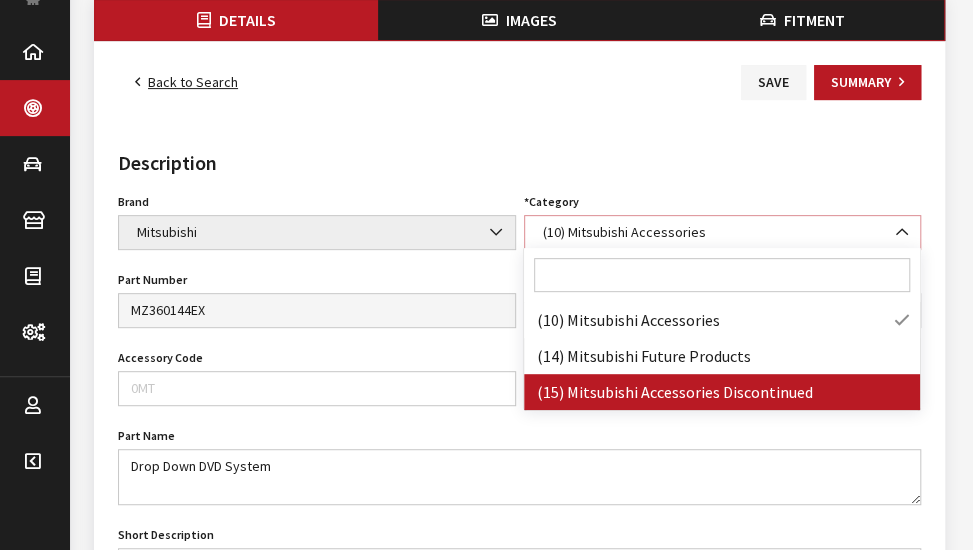 select on "139" 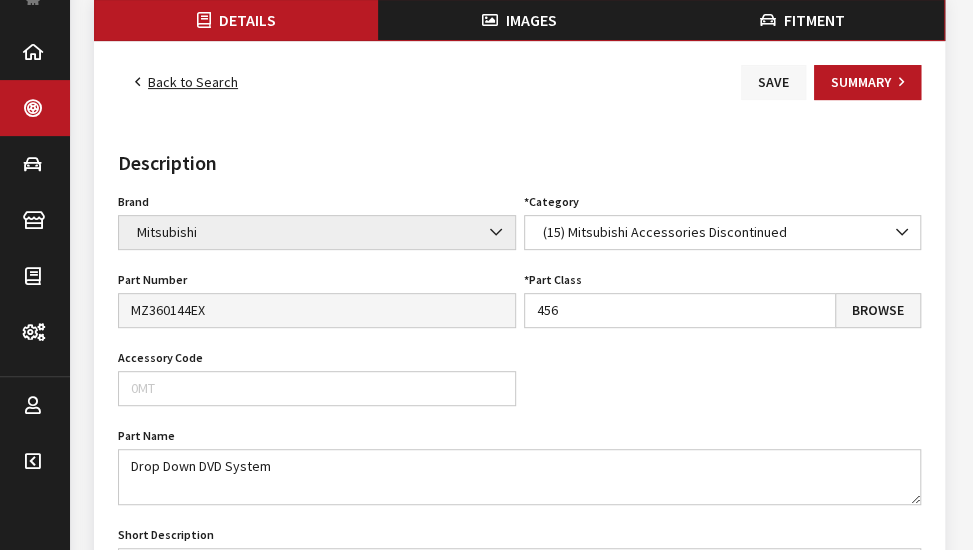 click on "Save" at bounding box center [773, 82] 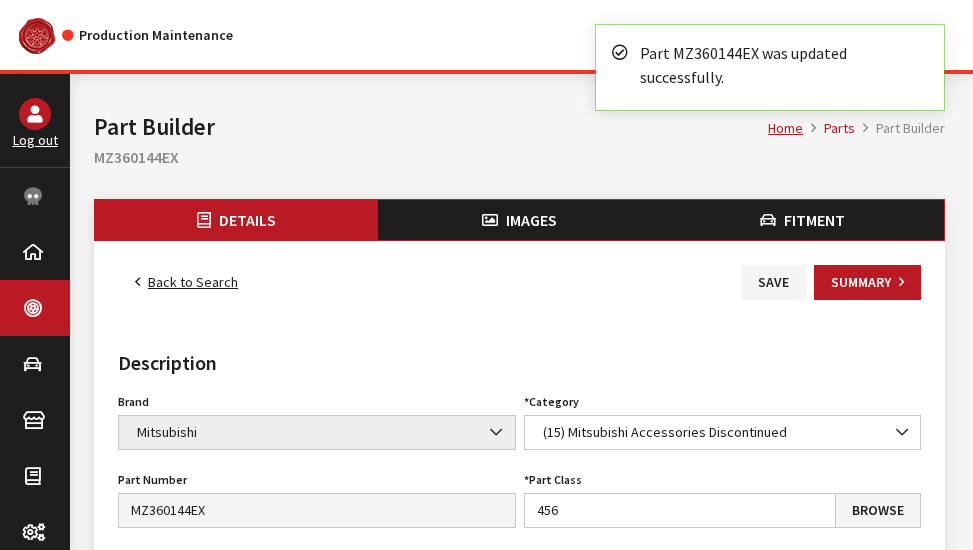 scroll, scrollTop: 0, scrollLeft: 0, axis: both 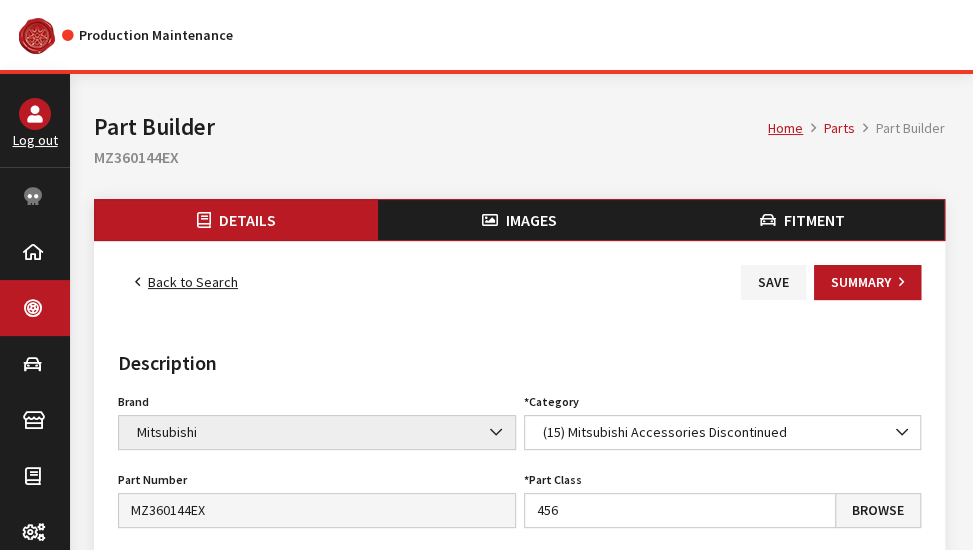 drag, startPoint x: 772, startPoint y: 276, endPoint x: 897, endPoint y: 319, distance: 132.18925 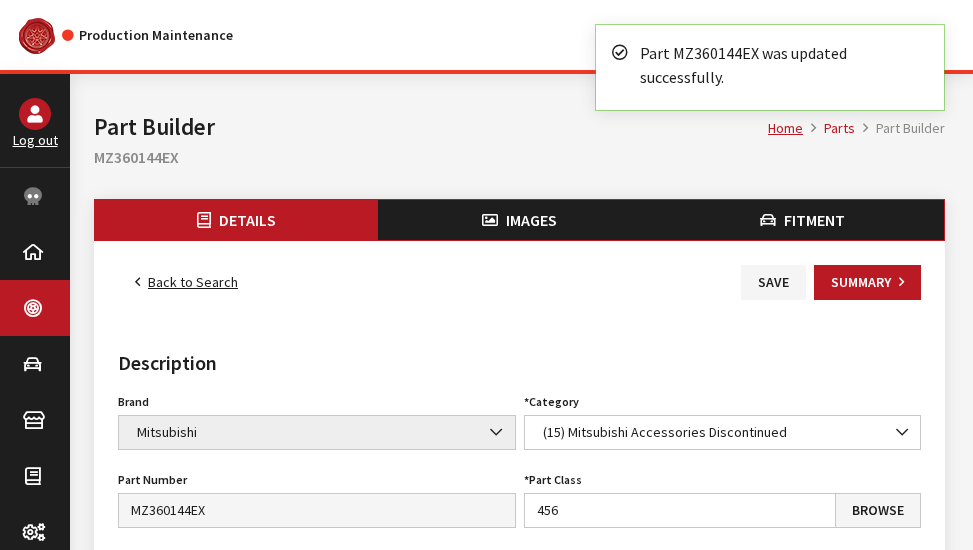 scroll, scrollTop: 0, scrollLeft: 0, axis: both 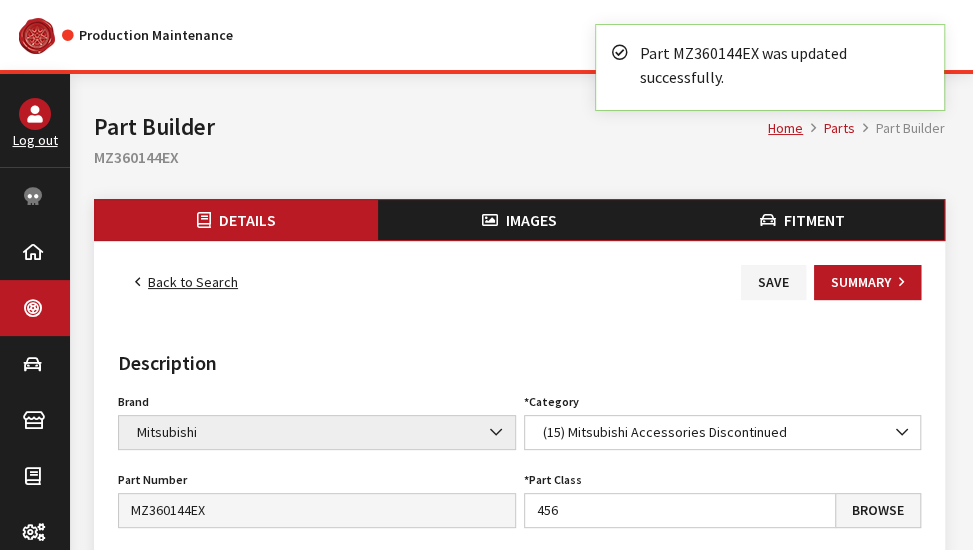 drag, startPoint x: 0, startPoint y: 0, endPoint x: 216, endPoint y: 277, distance: 351.26202 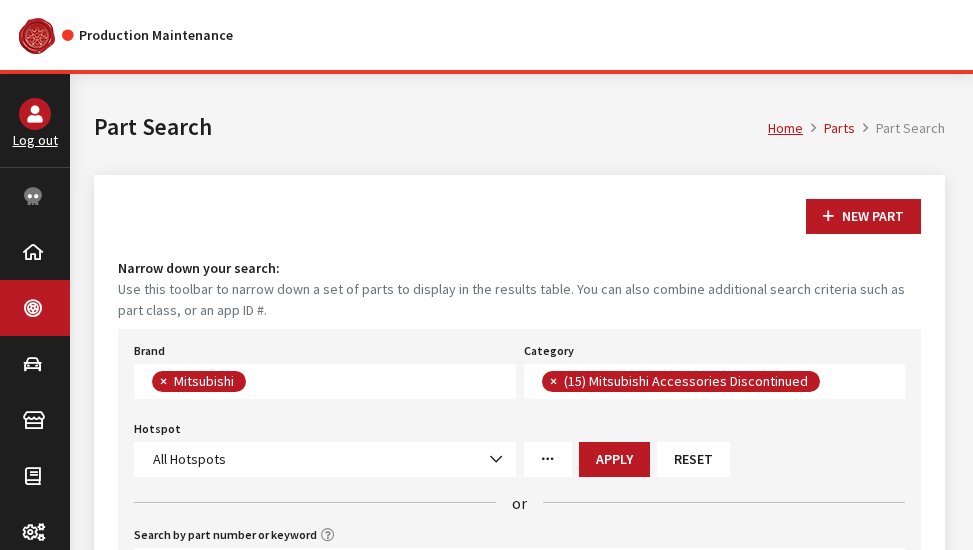 scroll, scrollTop: 0, scrollLeft: 0, axis: both 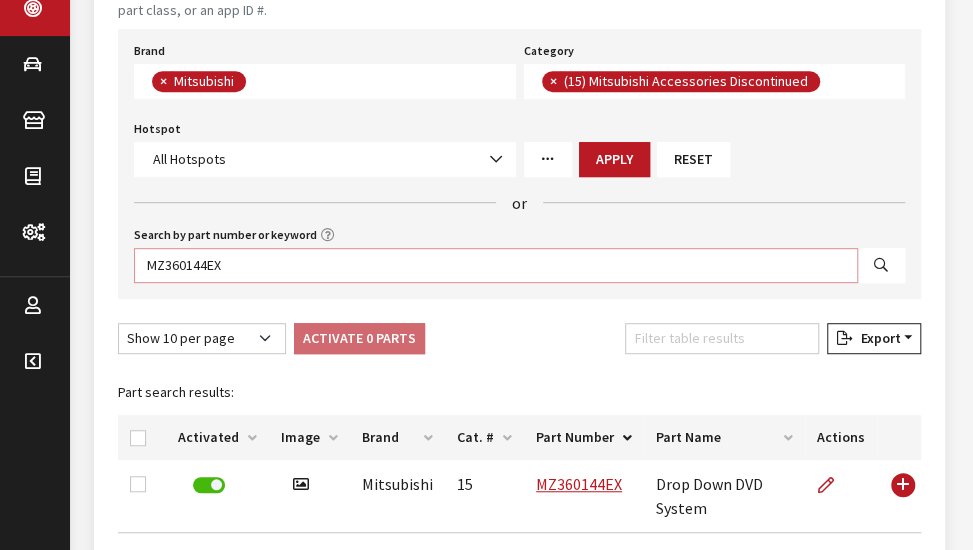 drag, startPoint x: 310, startPoint y: 261, endPoint x: 97, endPoint y: 263, distance: 213.00938 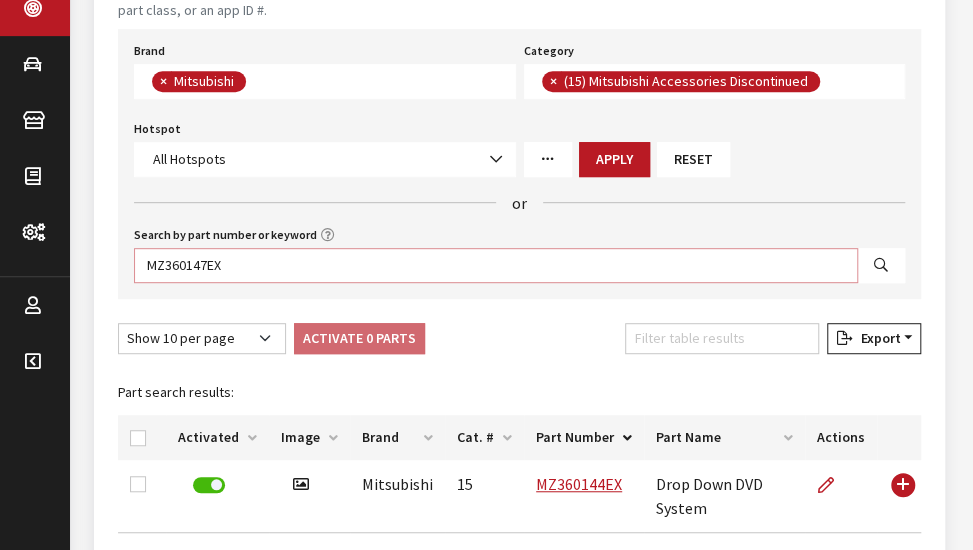 type on "MZ360147EX" 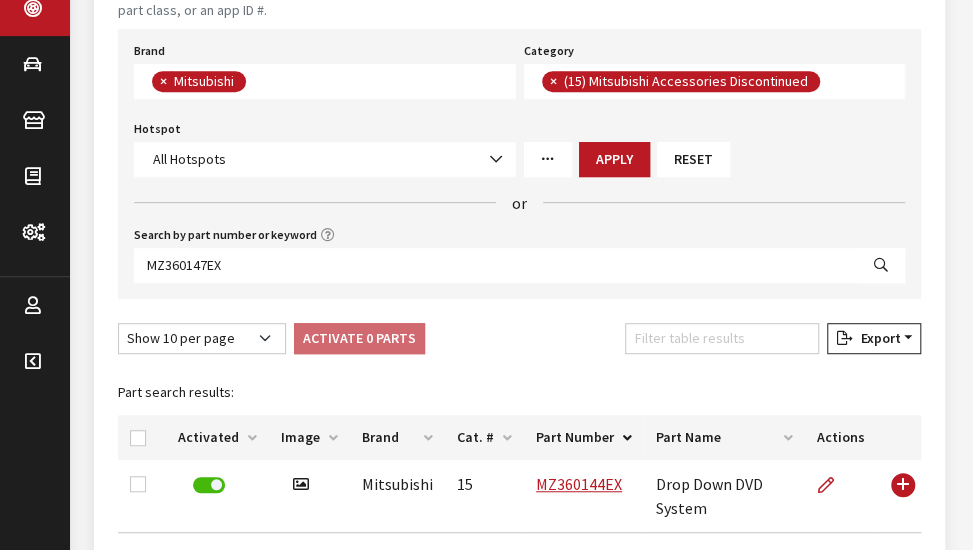 select 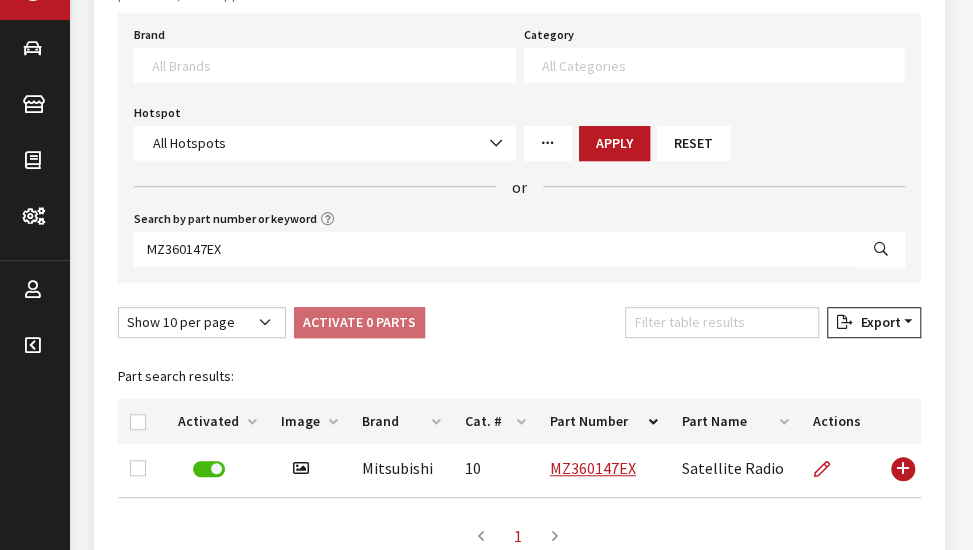 scroll, scrollTop: 481, scrollLeft: 0, axis: vertical 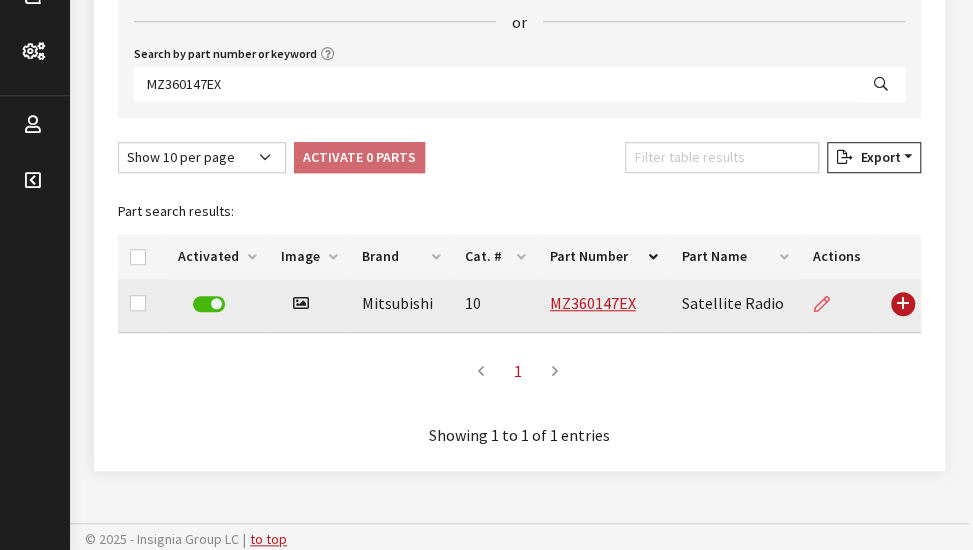 click at bounding box center (830, 304) 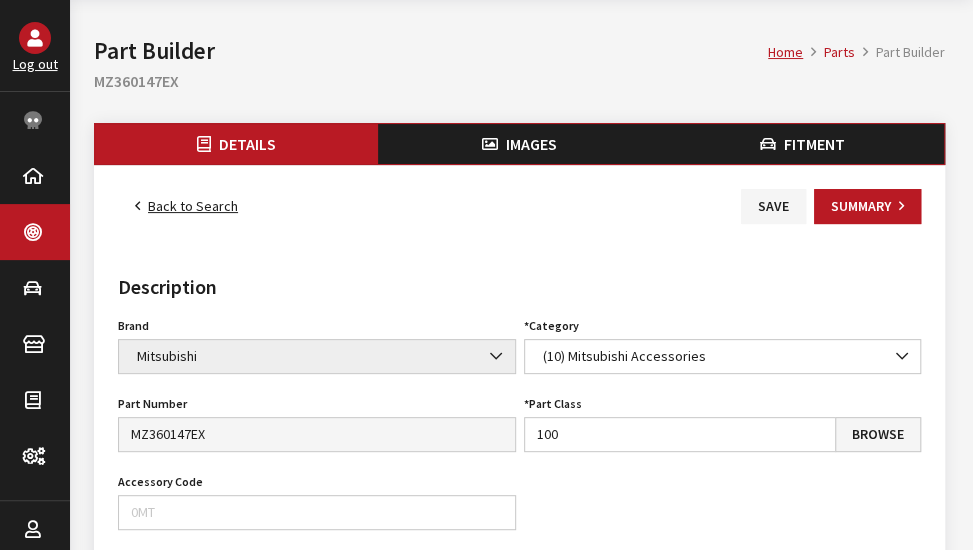 scroll, scrollTop: 200, scrollLeft: 0, axis: vertical 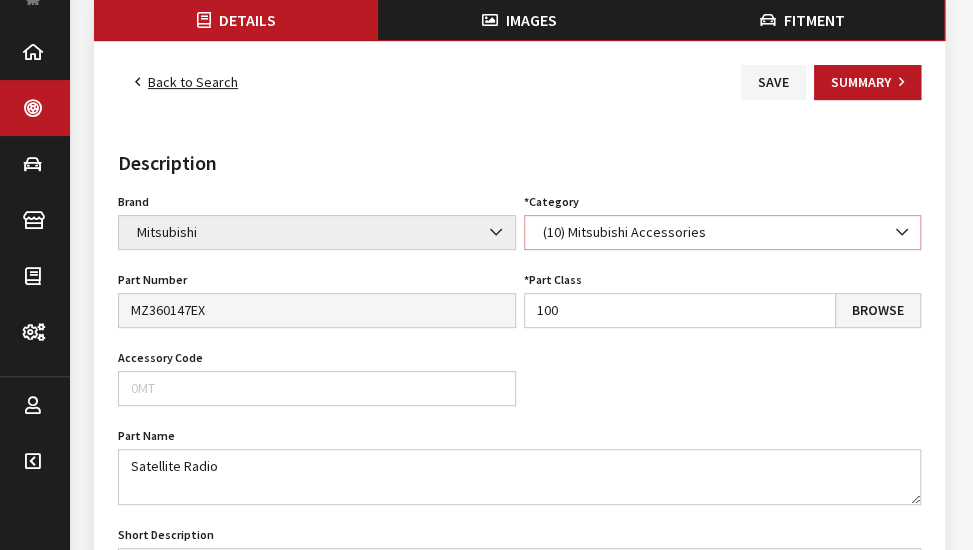 click on "(10) Mitsubishi Accessories" at bounding box center (723, 232) 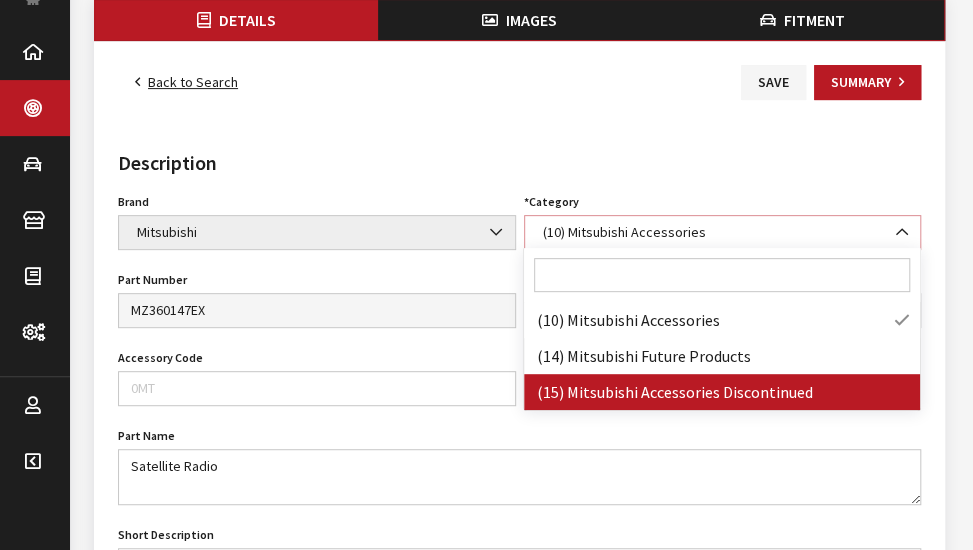 select on "139" 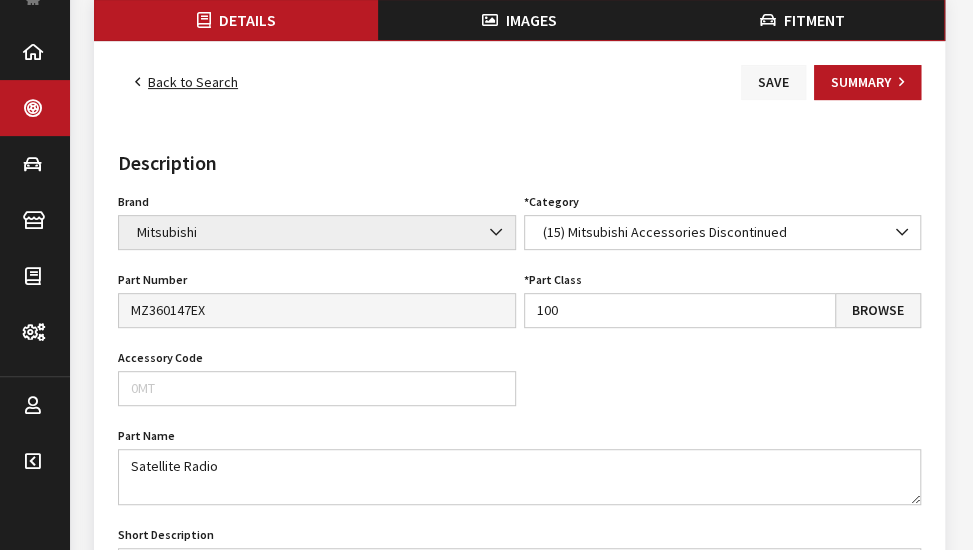 click on "Save" at bounding box center (773, 82) 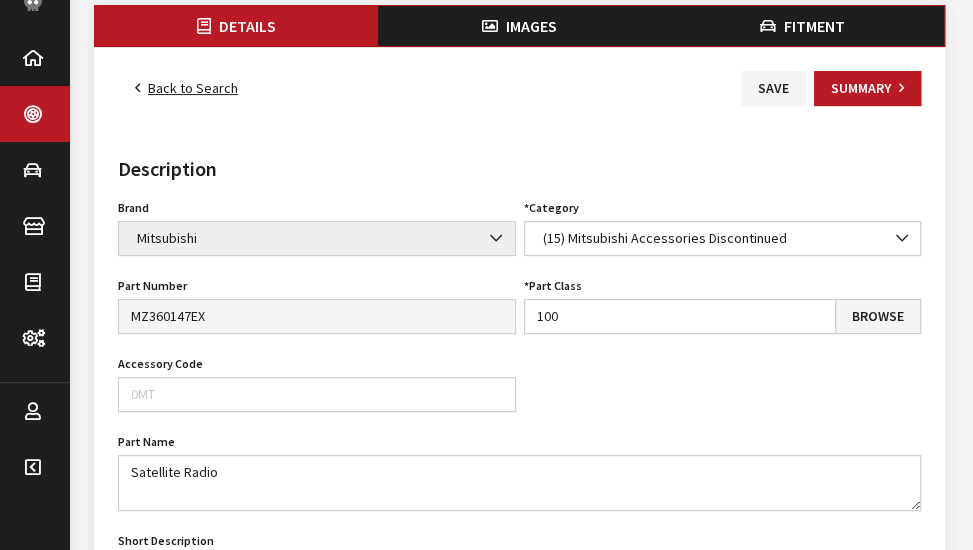 scroll, scrollTop: 0, scrollLeft: 0, axis: both 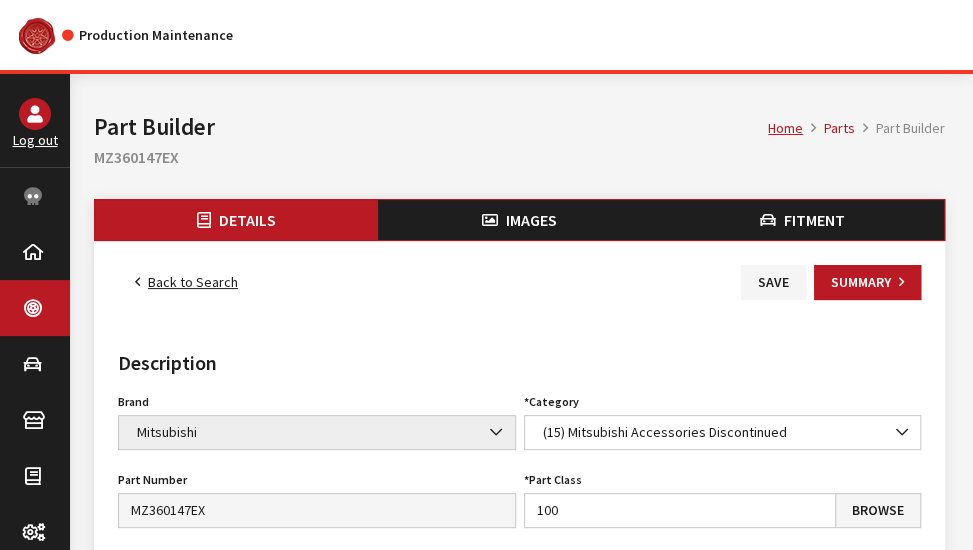 drag, startPoint x: 184, startPoint y: 272, endPoint x: 195, endPoint y: 275, distance: 11.401754 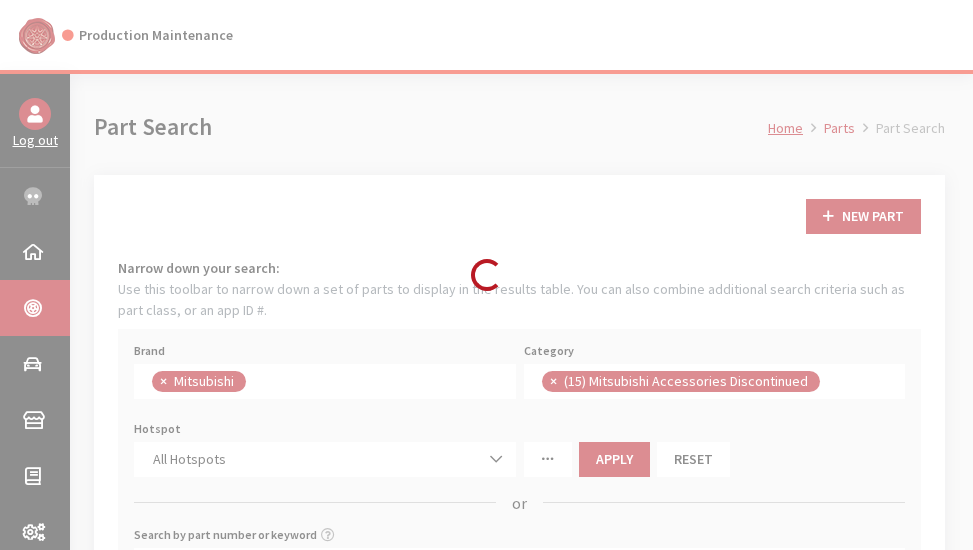 scroll, scrollTop: 200, scrollLeft: 0, axis: vertical 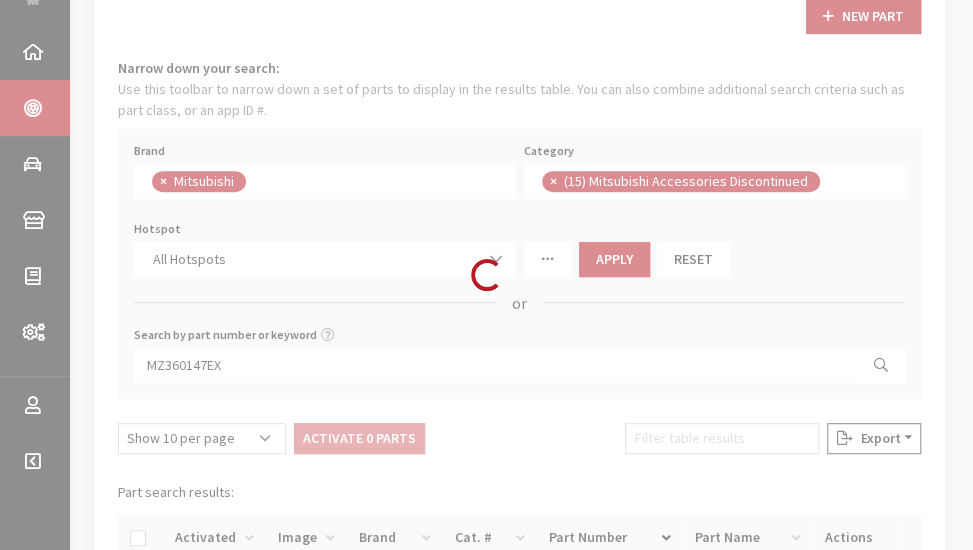 click on "Loading..." at bounding box center (486, 275) 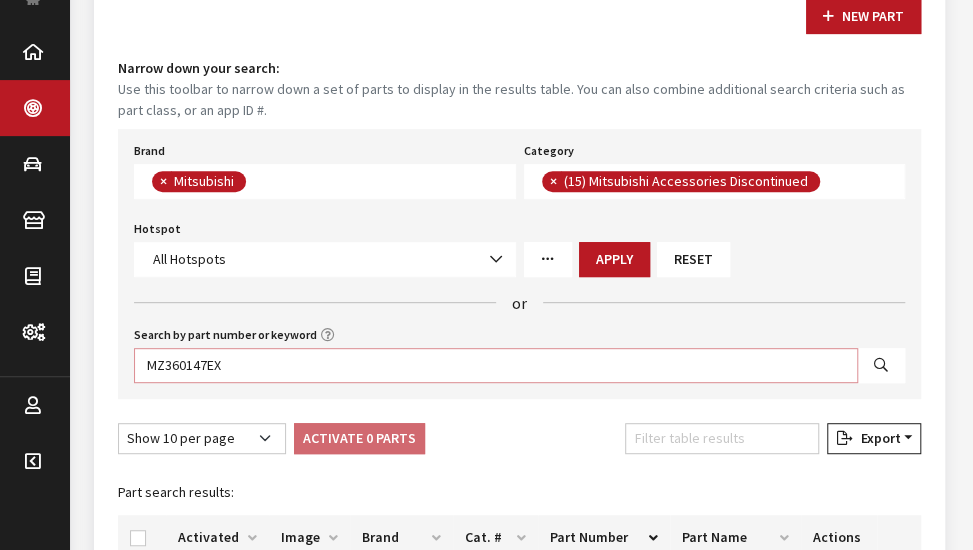 drag, startPoint x: 134, startPoint y: 389, endPoint x: 95, endPoint y: 392, distance: 39.115215 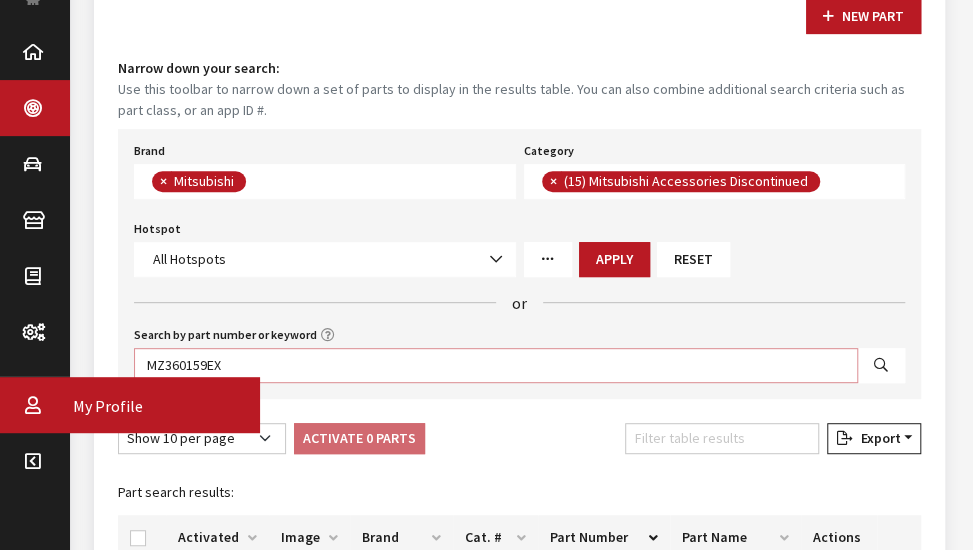 type on "MZ360159EX" 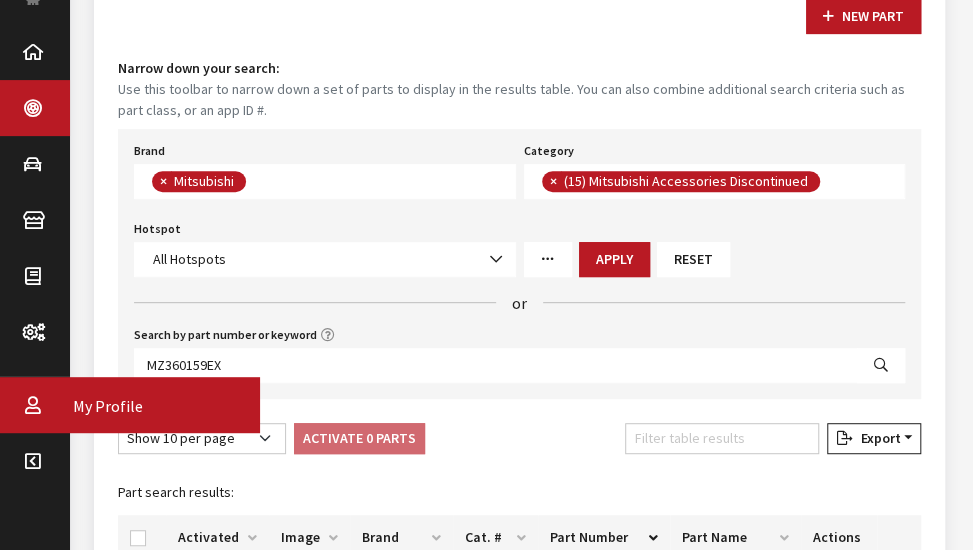 select 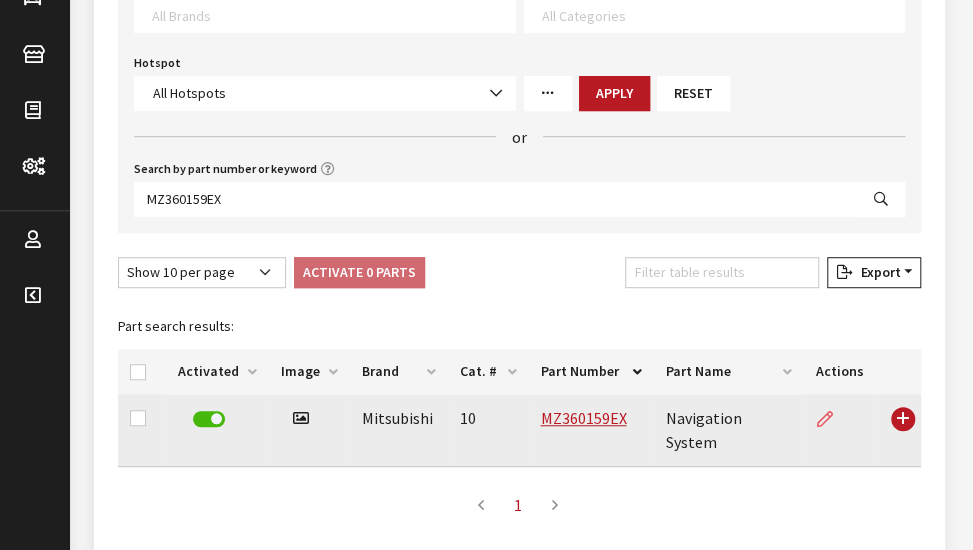 scroll, scrollTop: 481, scrollLeft: 0, axis: vertical 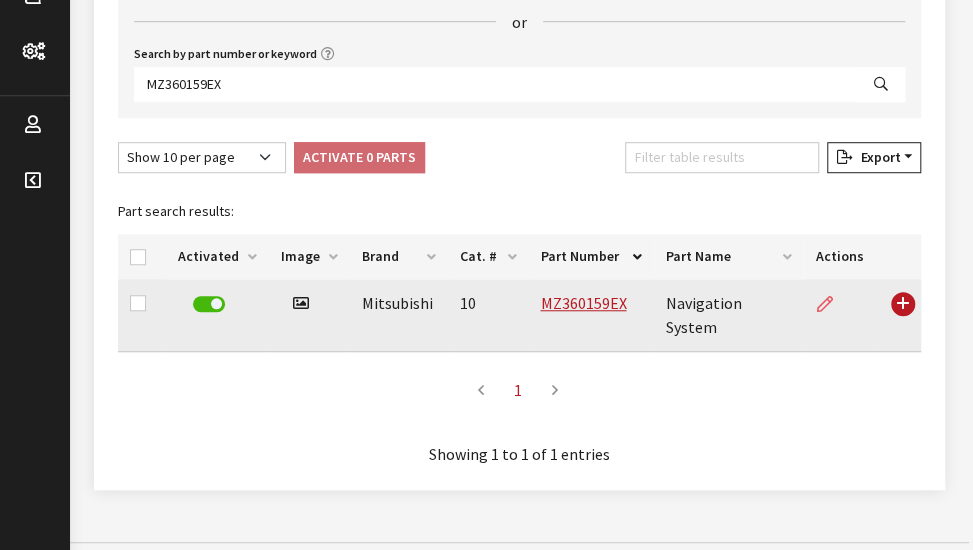 drag, startPoint x: 807, startPoint y: 291, endPoint x: 828, endPoint y: 291, distance: 21 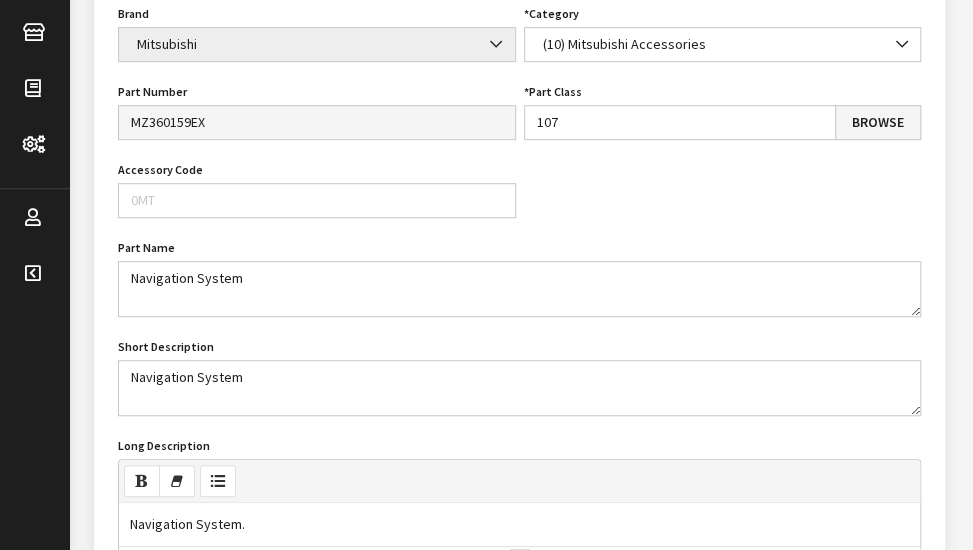 scroll, scrollTop: 100, scrollLeft: 0, axis: vertical 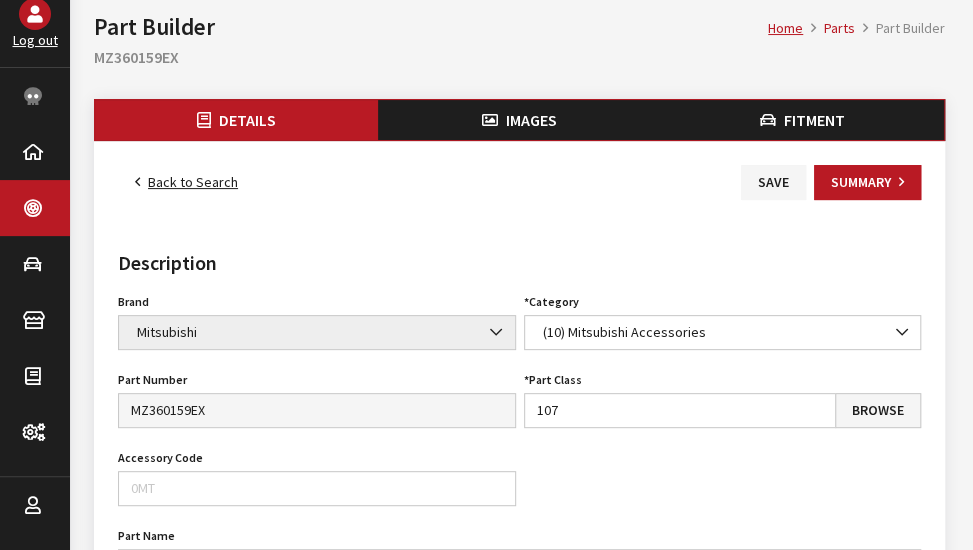 click on "Back to Search" at bounding box center [186, 182] 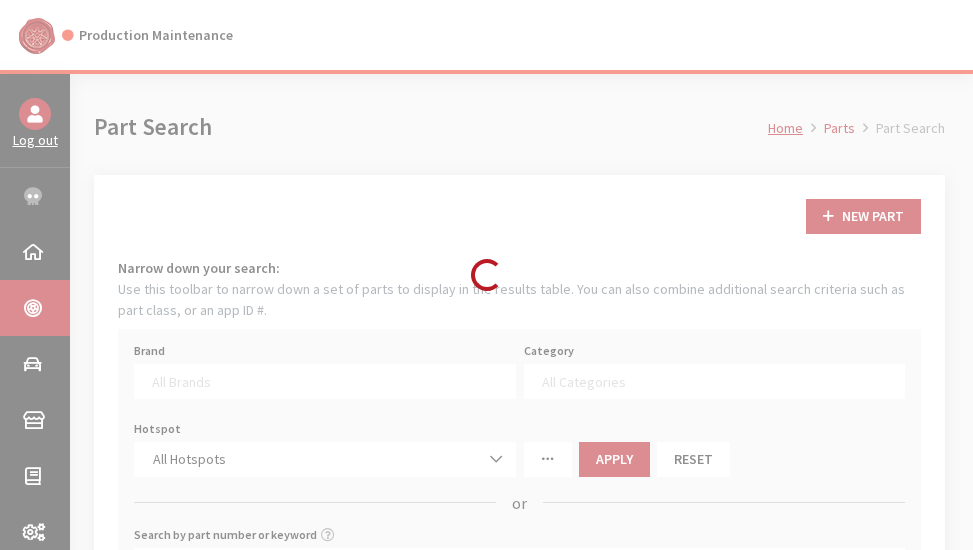 select 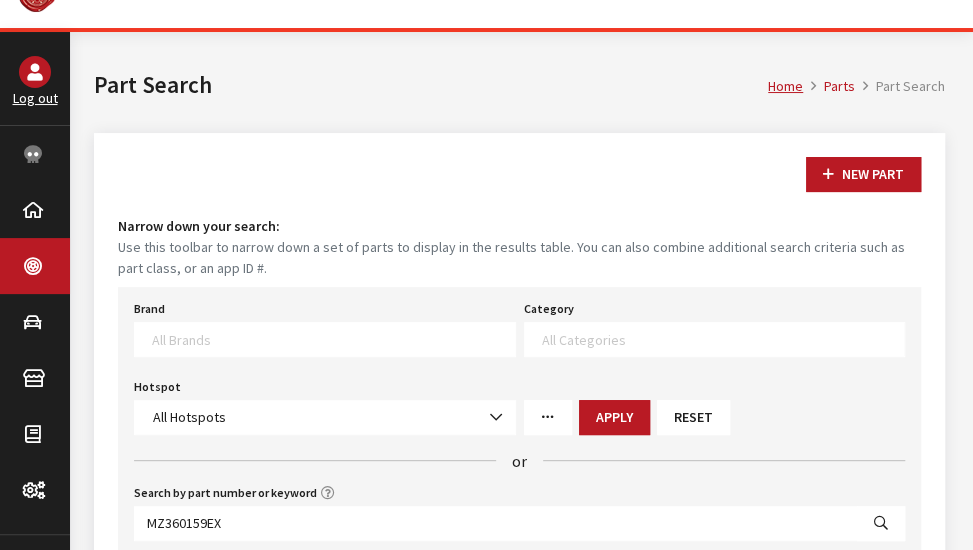 scroll, scrollTop: 100, scrollLeft: 0, axis: vertical 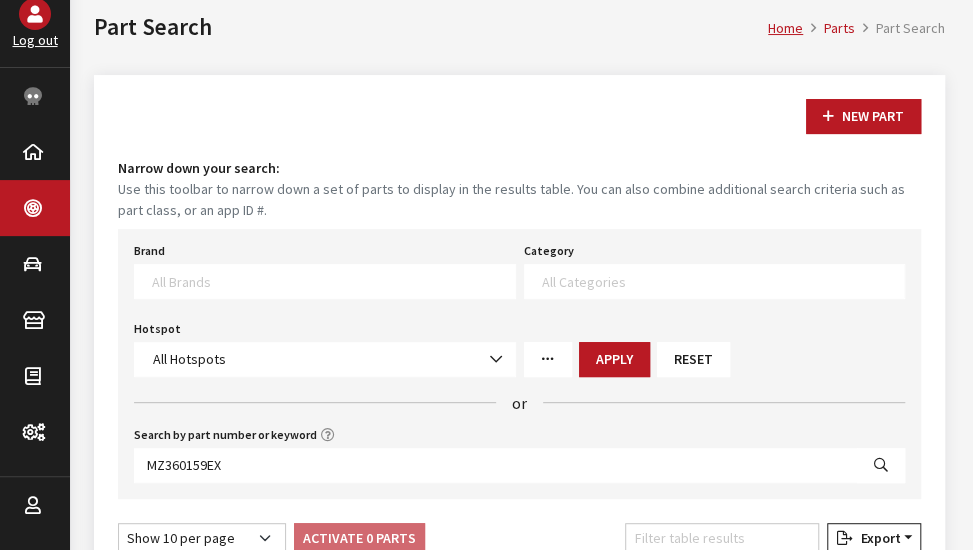 drag, startPoint x: 318, startPoint y: 441, endPoint x: 305, endPoint y: 453, distance: 17.691807 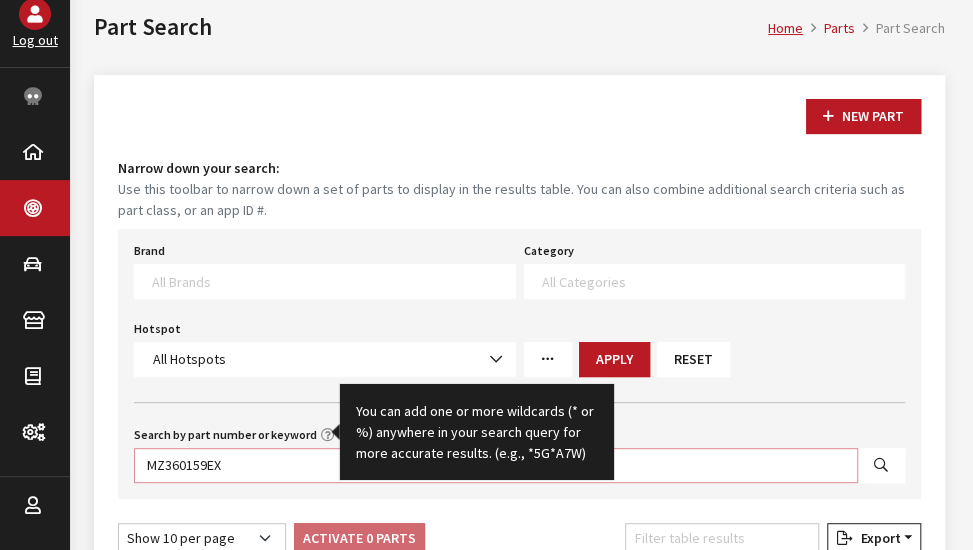 drag, startPoint x: 270, startPoint y: 459, endPoint x: 170, endPoint y: 459, distance: 100 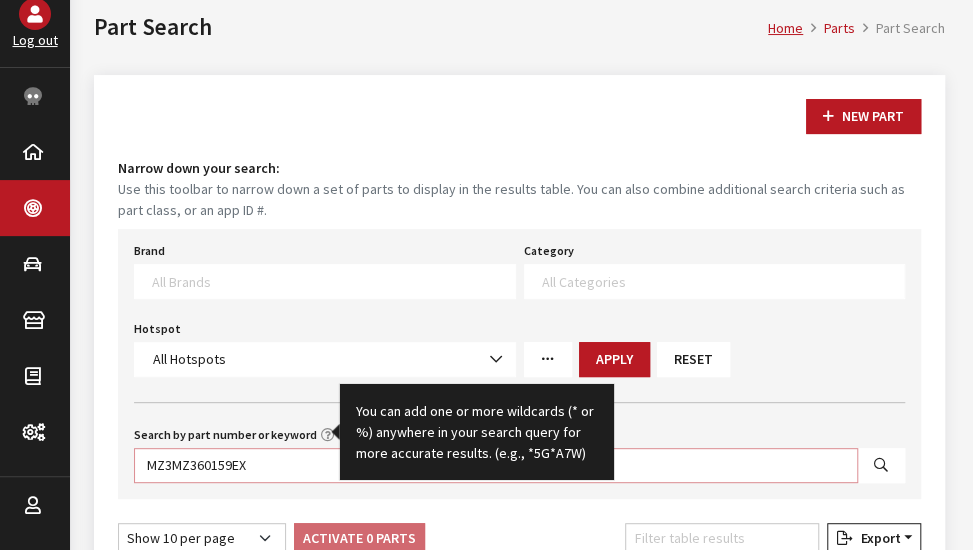 click on "MZ3MZ360159EX" at bounding box center [496, 465] 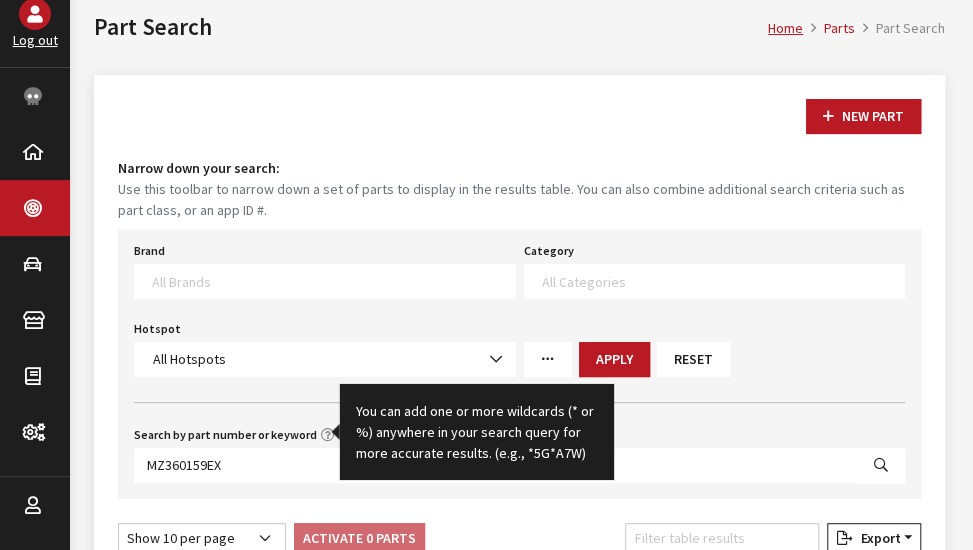 select 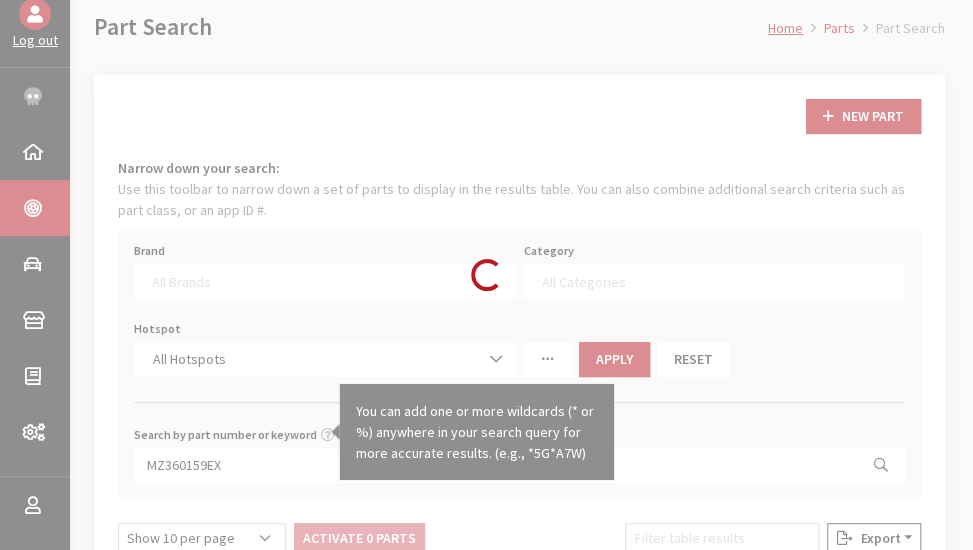 click on "Loading..." at bounding box center [486, 275] 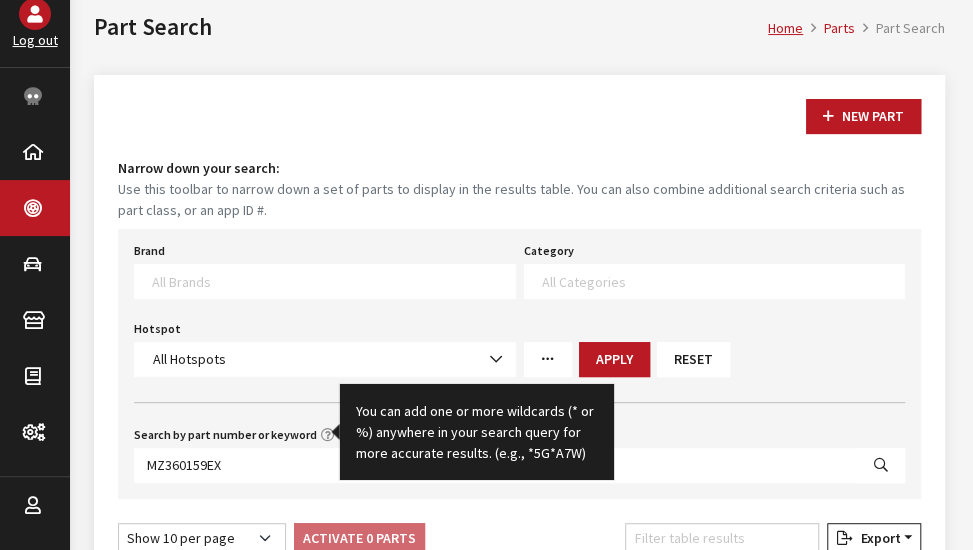 click at bounding box center [328, 436] 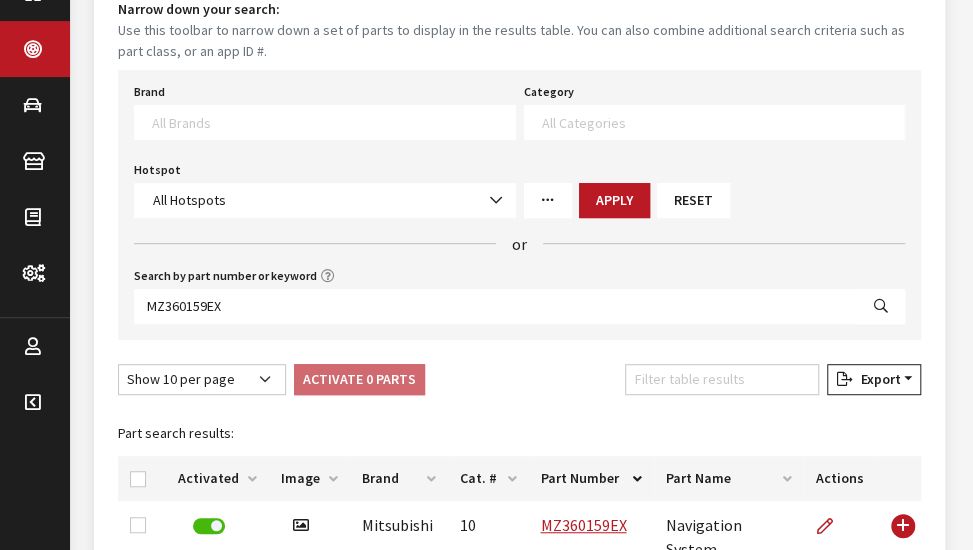 scroll, scrollTop: 481, scrollLeft: 0, axis: vertical 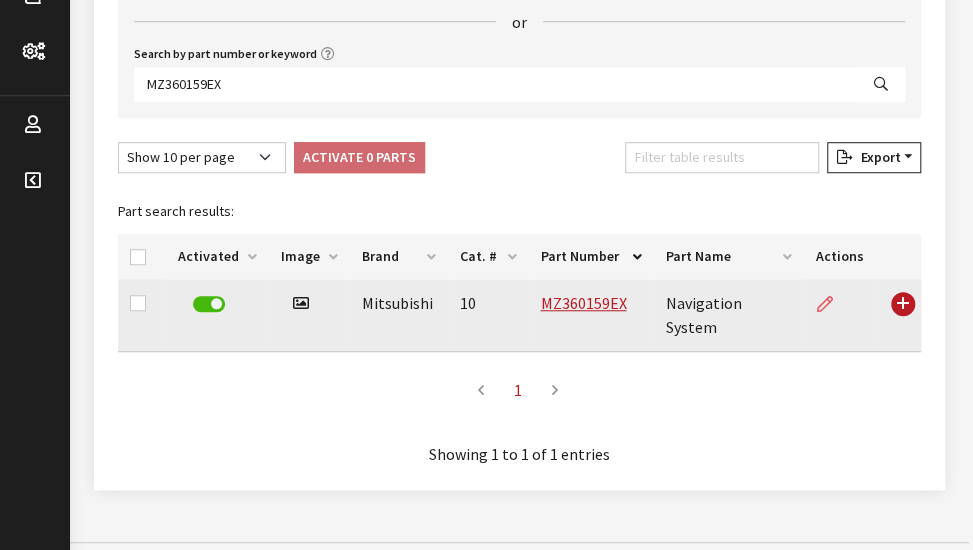 click at bounding box center (833, 304) 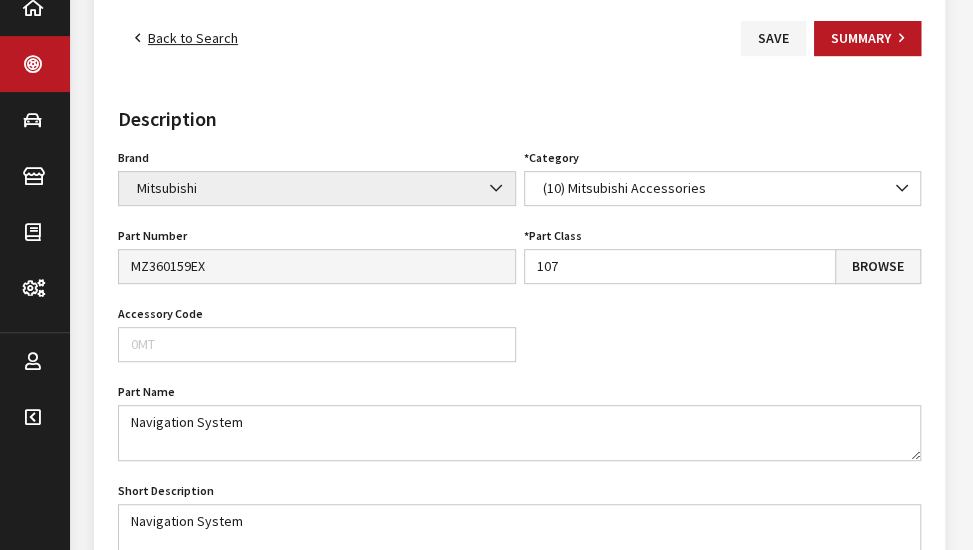 scroll, scrollTop: 200, scrollLeft: 0, axis: vertical 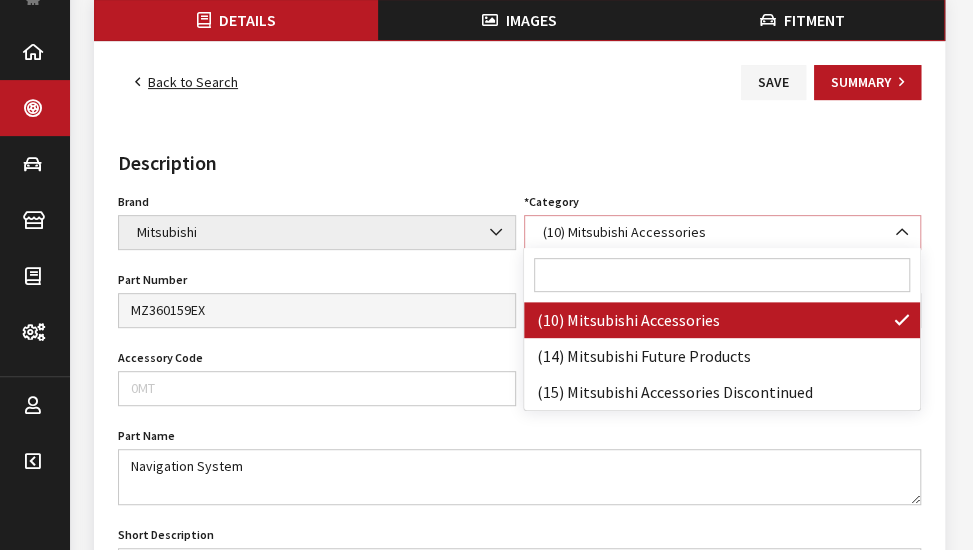 click on "(10) Mitsubishi Accessories" at bounding box center (723, 232) 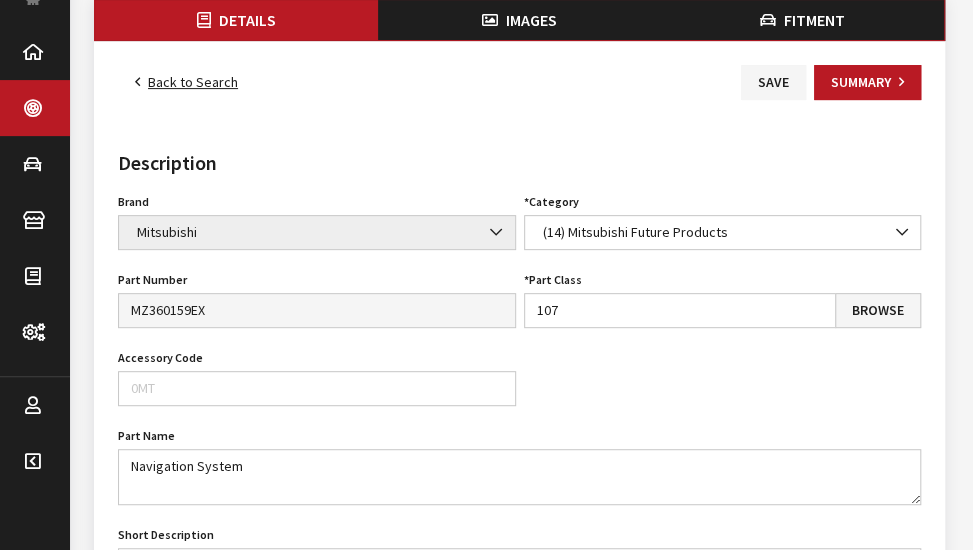 drag, startPoint x: 754, startPoint y: 371, endPoint x: 752, endPoint y: 385, distance: 14.142136 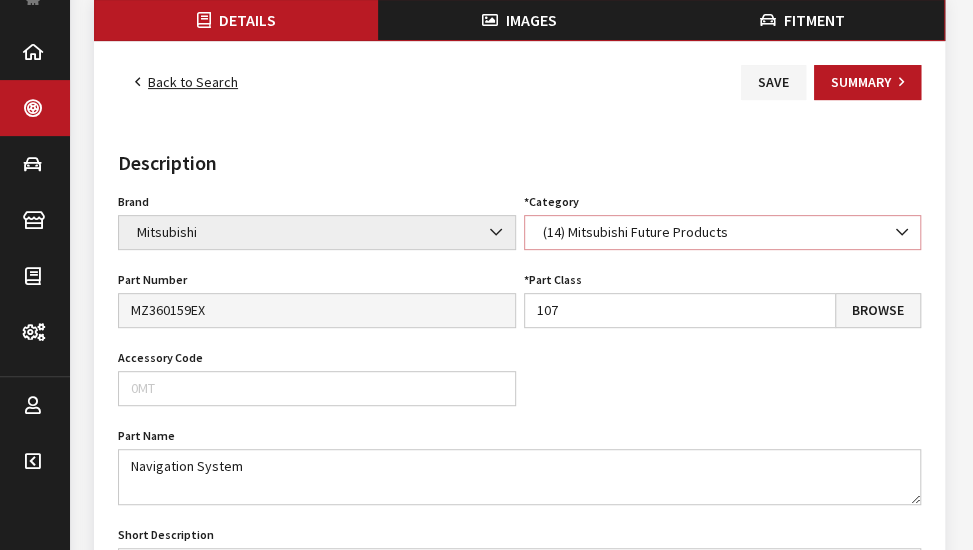 click on "(14) Mitsubishi Future Products" at bounding box center [723, 232] 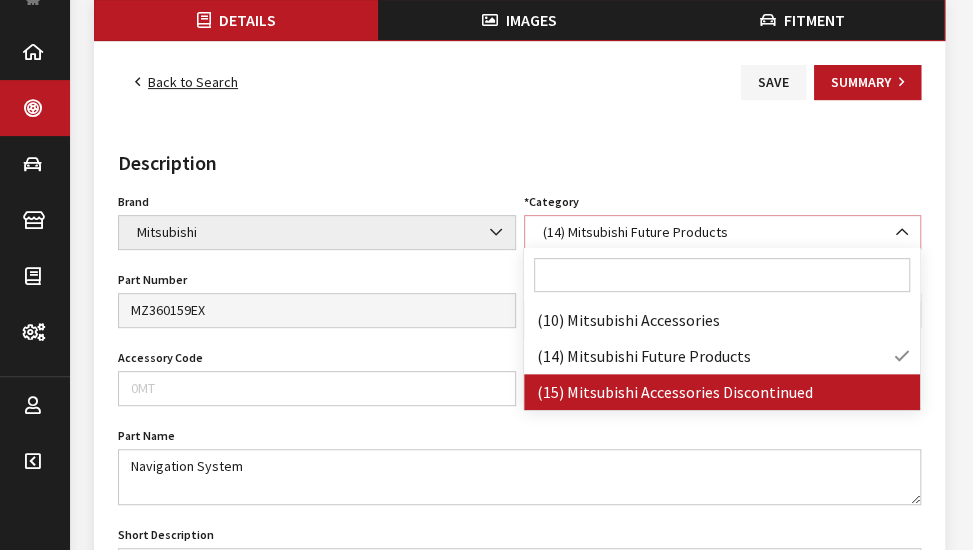 select on "139" 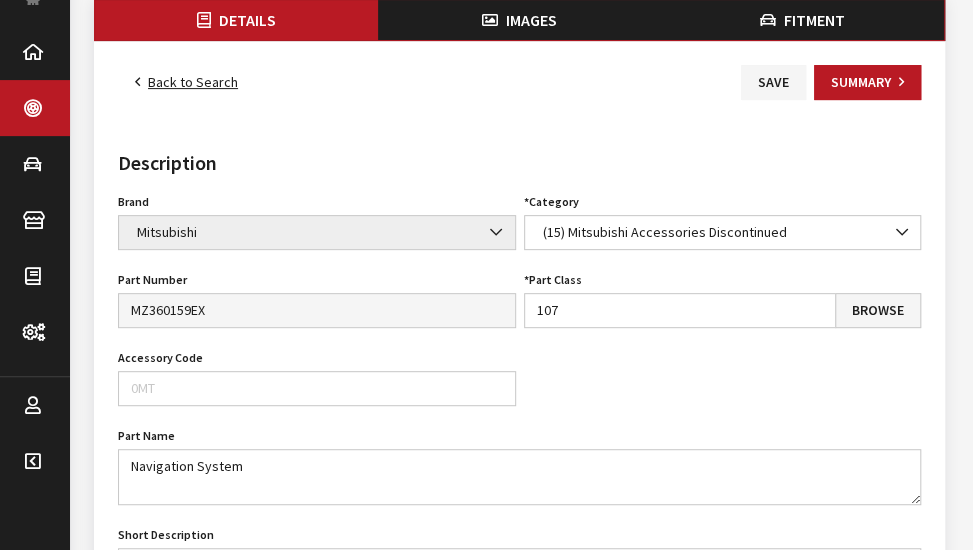 click on "Details
Description
Brand
Acura Alfa Romeo Audi BMW DoubleTake Ford Ford Racing GM GST Honda Hyundai Infiniti Jaguar Kia Land Rover Lexus Mazda META Mitsubishi Mopar Nissan Saturn Scion Service Plans SET Spitzer Protection Subaru Toyota VW We Owe / Due Bill Yamaha 3D Carbon 3M ACE Advent Agri-Cover AlloyGator Alpine Ameraguard American Radio AMG AMG-Hyundai AMG-Kia AMP ANZO Aries AstroStart Audiovox AUER Automotive Auto Action Automate Autostart Avital AVS Azentek BAK Bed Rug BEDSLIDE Belltech Bestop Boomerang Borla BrandMotion Bruno Bushwacker Cargo Solutions Cedar Electronics Check Corp Classic Soft Trim Clifford Complete Appearance Corsa Covercraft Crimestopper Curt Manufacturing Dawn Dealer Dealer Package Dee Zee Defenderworx Diamondback Diamon-Fusion KW" at bounding box center (519, 1084) 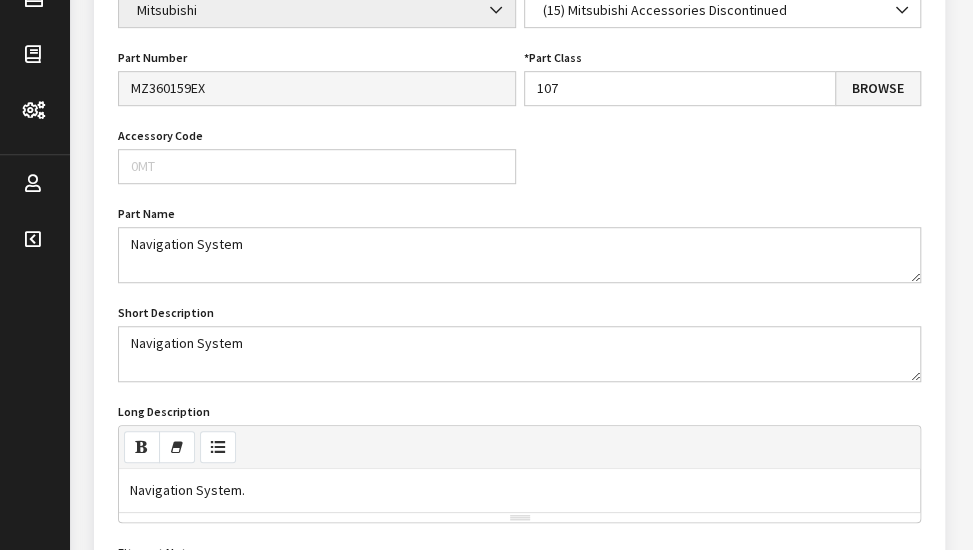 scroll, scrollTop: 200, scrollLeft: 0, axis: vertical 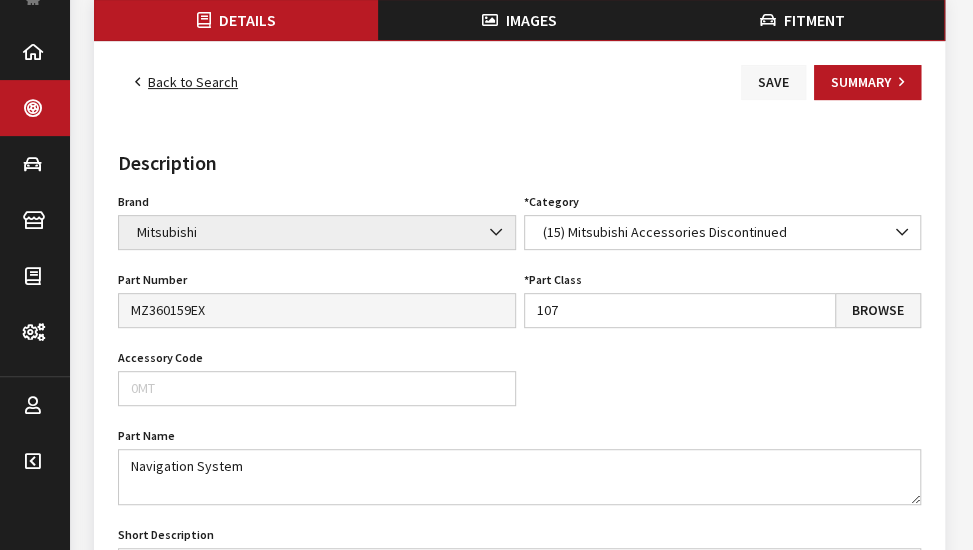 click on "Save" at bounding box center (773, 82) 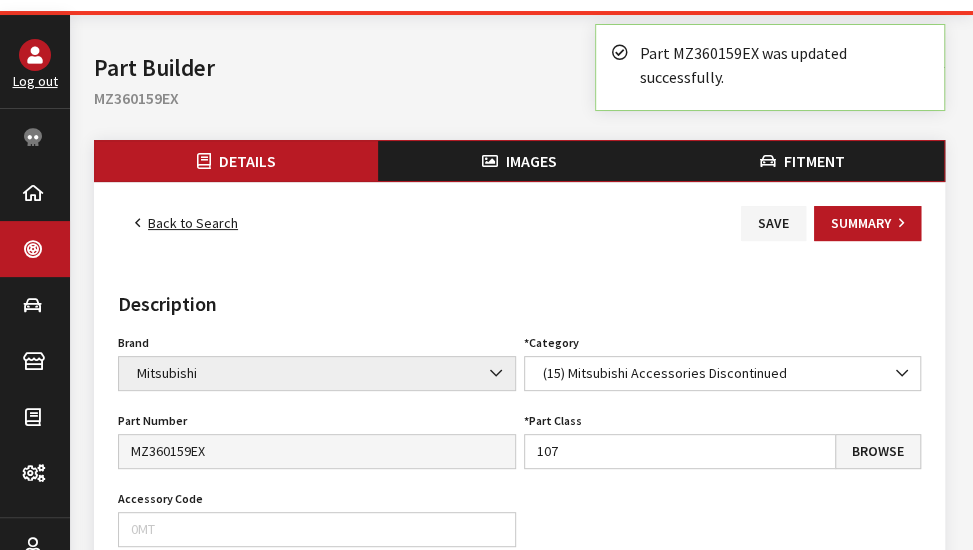 scroll, scrollTop: 100, scrollLeft: 0, axis: vertical 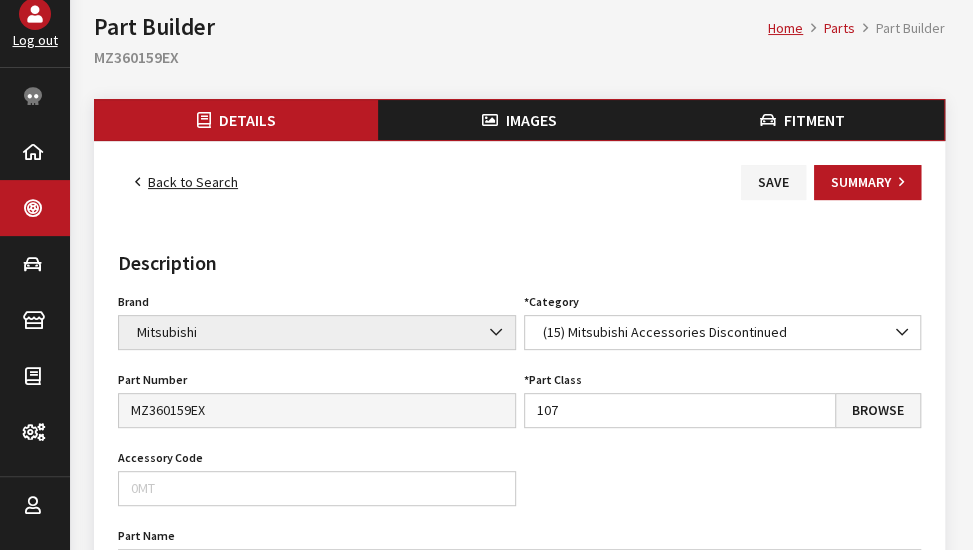 click on "Back to Search" at bounding box center [186, 182] 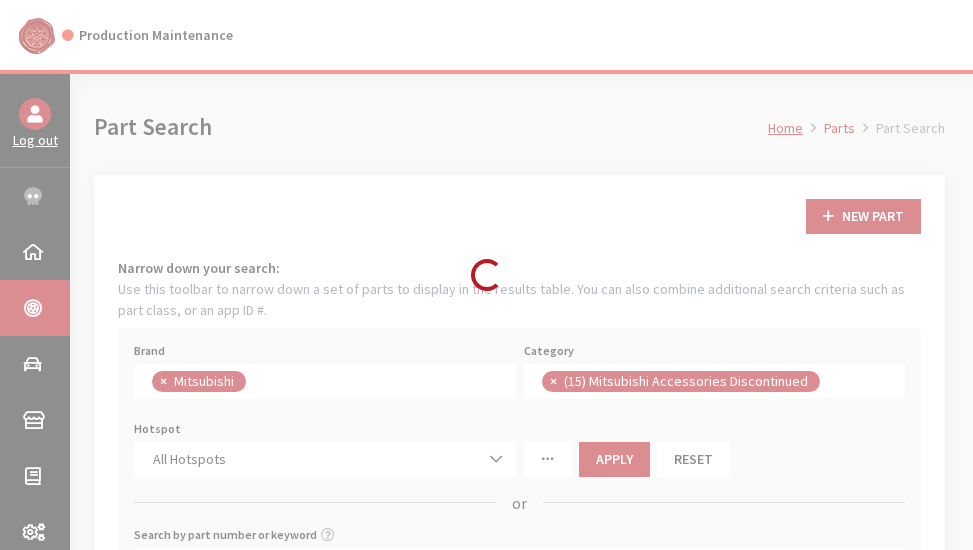 scroll, scrollTop: 300, scrollLeft: 0, axis: vertical 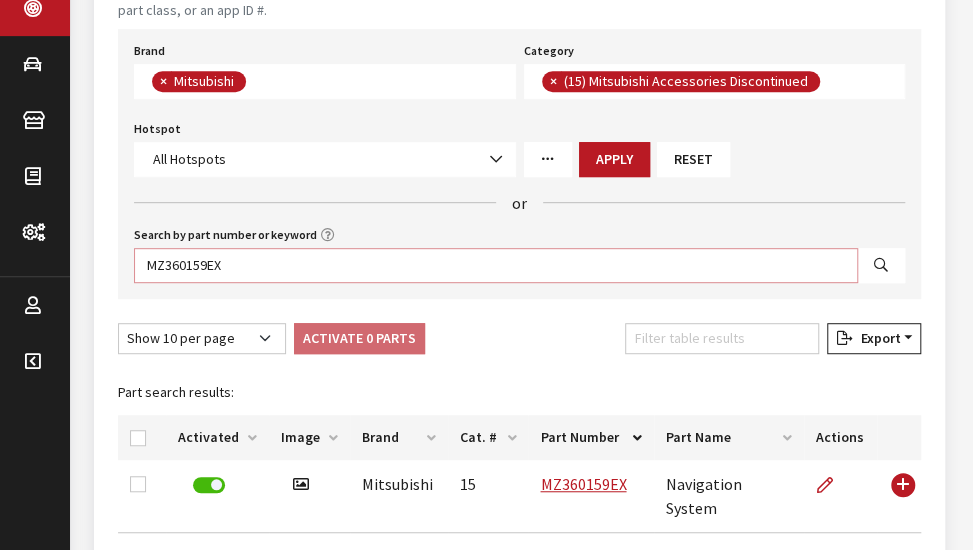 drag, startPoint x: 252, startPoint y: 270, endPoint x: -2, endPoint y: 239, distance: 255.88474 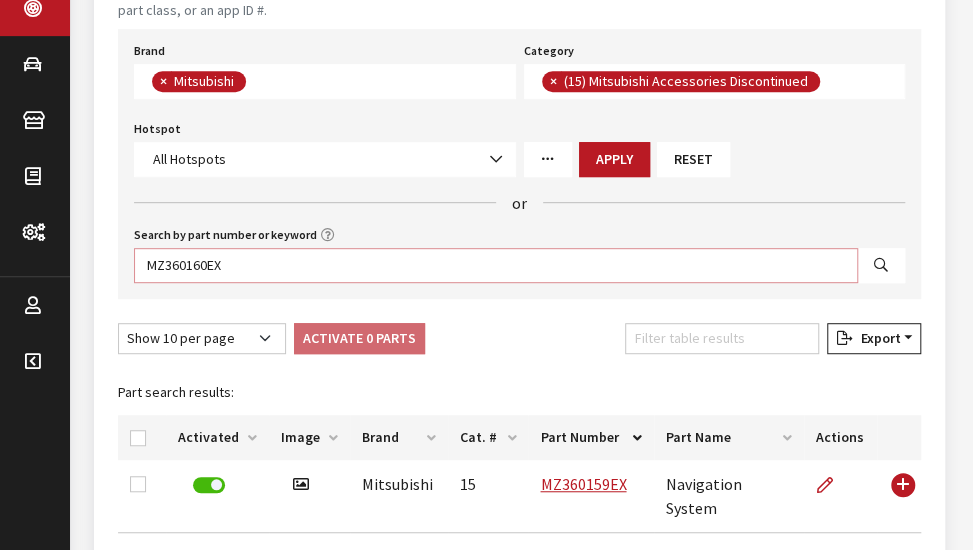type on "MZ360160EX" 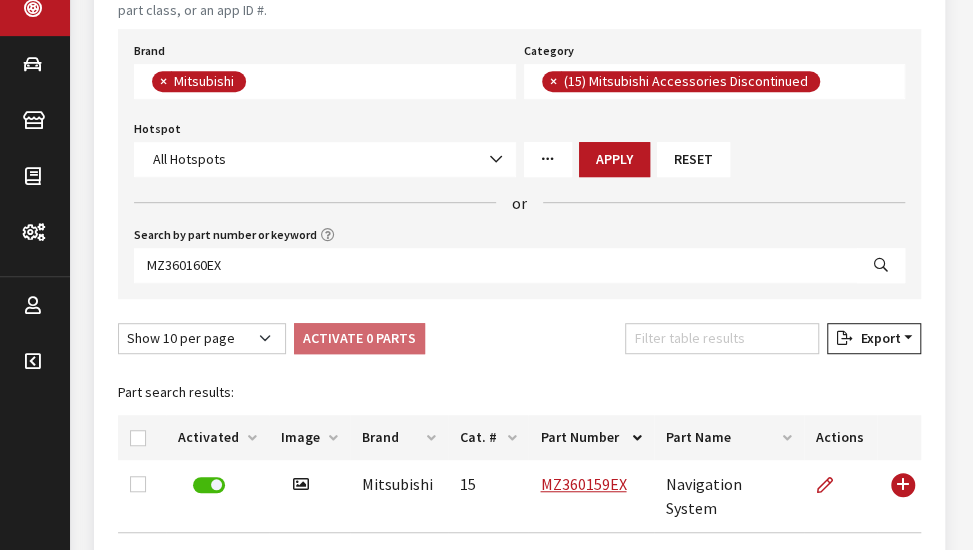 select 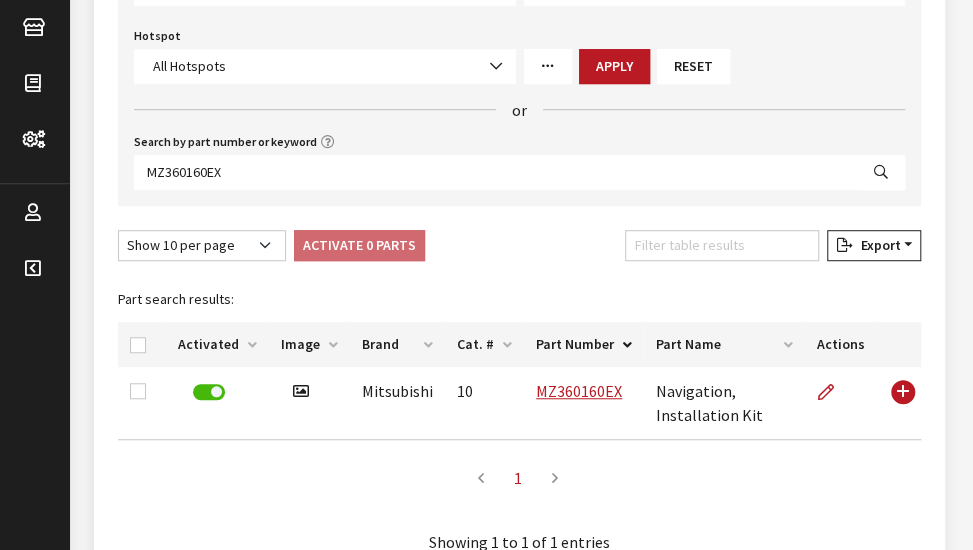 scroll, scrollTop: 500, scrollLeft: 0, axis: vertical 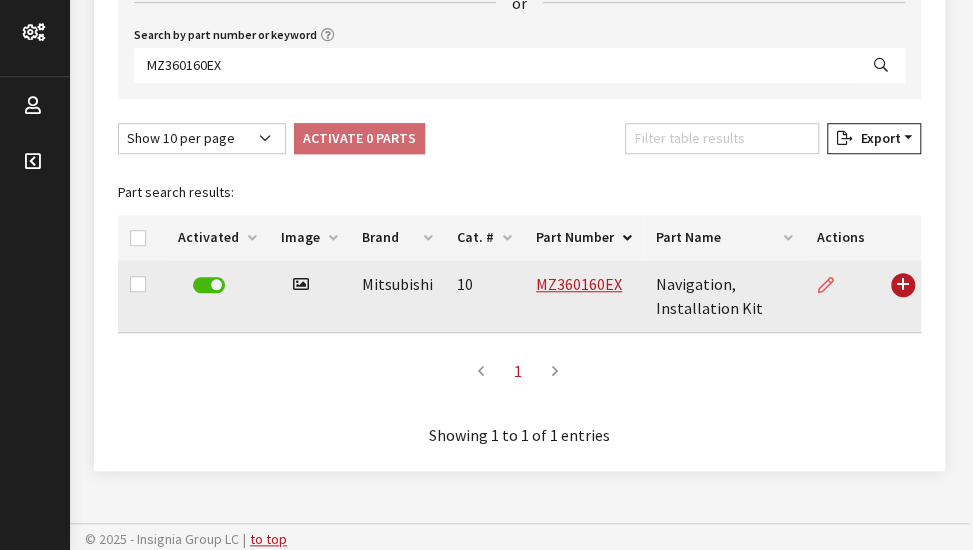 click at bounding box center (834, 285) 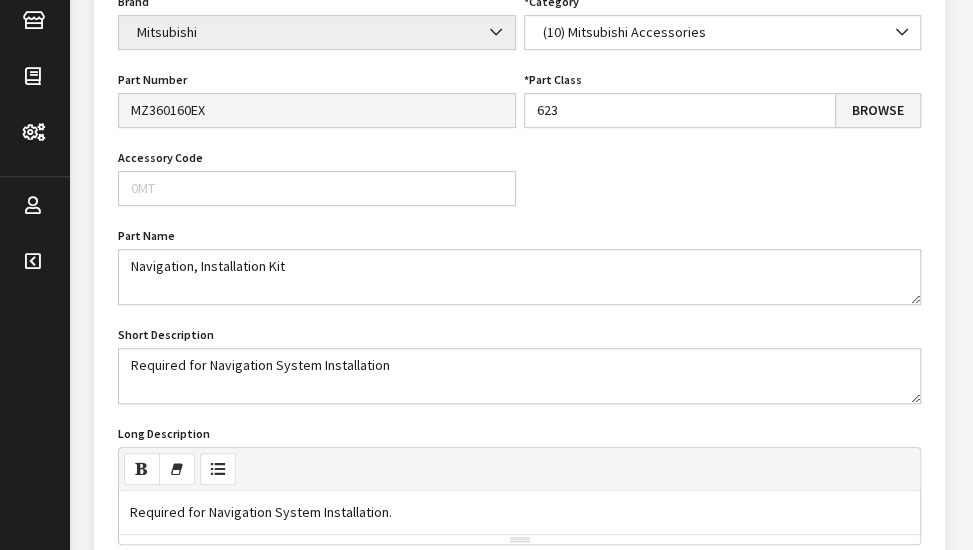 scroll, scrollTop: 300, scrollLeft: 0, axis: vertical 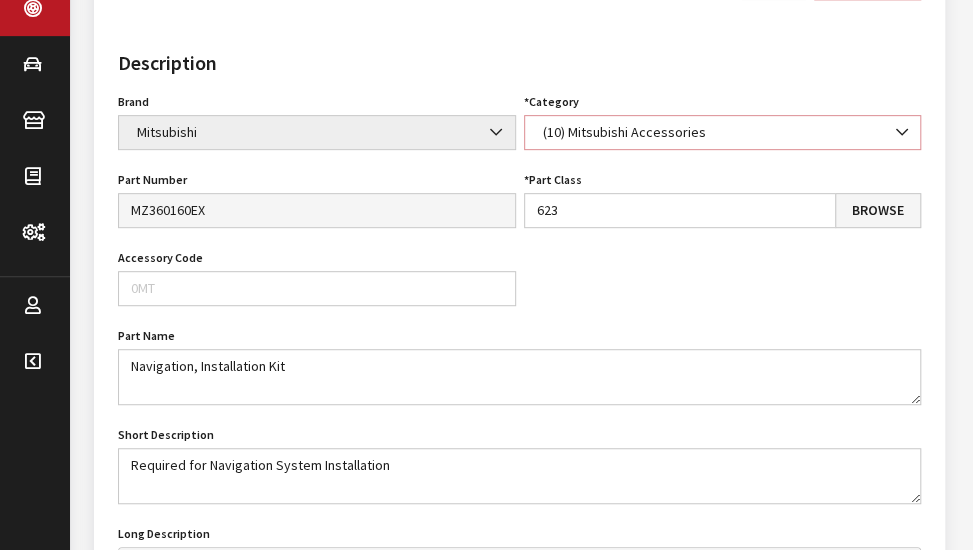 click on "(10) Mitsubishi Accessories" at bounding box center [723, 132] 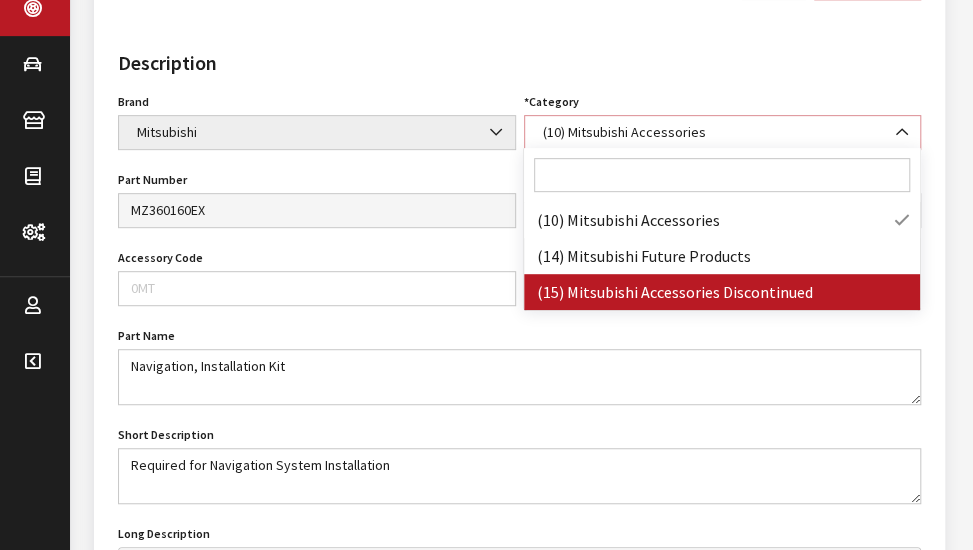 select on "139" 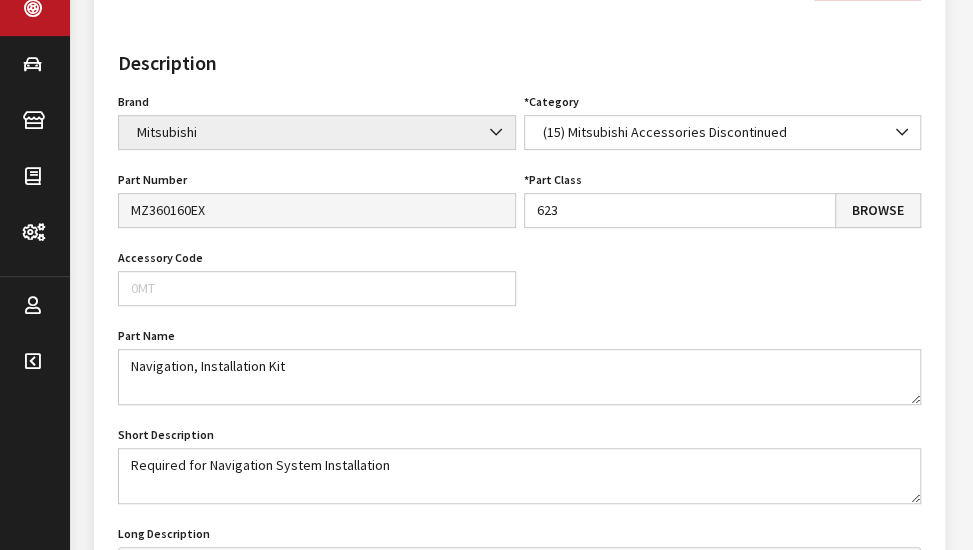 click on "Brand
Acura Alfa Romeo Audi BMW DoubleTake Ford Ford Racing GM GST Honda Hyundai Infiniti Jaguar Kia Land Rover Lexus Mazda META Mitsubishi Mopar Nissan Saturn Scion Service Plans SET Spitzer Protection Subaru Toyota VW We Owe / Due Bill Yamaha 3D Carbon 3M ACE Advent Agri-Cover AlloyGator Alpine Ameraguard American Radio AMG AMG-Hyundai AMG-Kia AMP ANZO Aries AstroStart Audiovox AUER Automotive Auto Action Automate Autostart Avital AVS Azentek BAK Bed Rug BEDSLIDE Belltech Bestop Boomerang Borla BrandMotion Bruno Bushwacker Cargo Solutions Cedar Electronics Check Corp Classic Soft Trim Clifford Complete Appearance Corsa Covercraft Crimestopper Curt Manufacturing Dawn Dealer Dealer Package Dee Zee Defenderworx Diamondback Diamon-Fusion Directed Draw-Tite DualLiner E&G EchoMaster Eclipse Empire Escort Extang Five AD Fold-A-Cover Ford Performance Go Rhino GuidePoint Husky Hypertech ICI Innovasia Intro-Tech K&N Katzkin Kenwood KICKER KW" at bounding box center [519, 473] 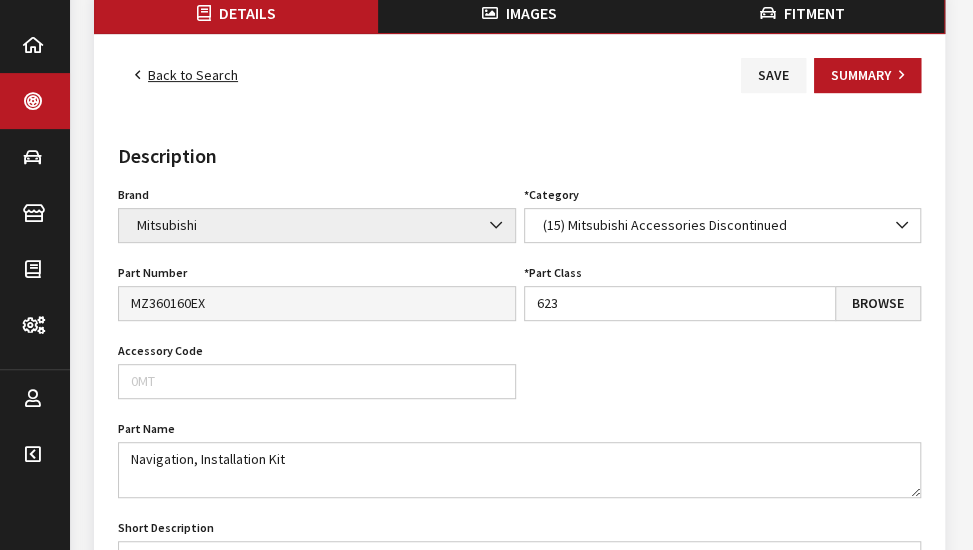 scroll, scrollTop: 100, scrollLeft: 0, axis: vertical 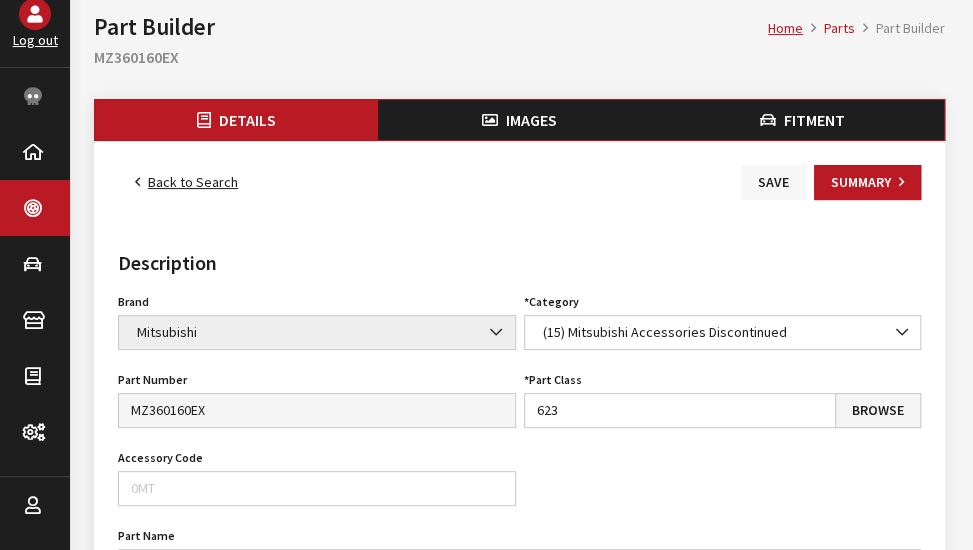 click on "Save" at bounding box center [773, 182] 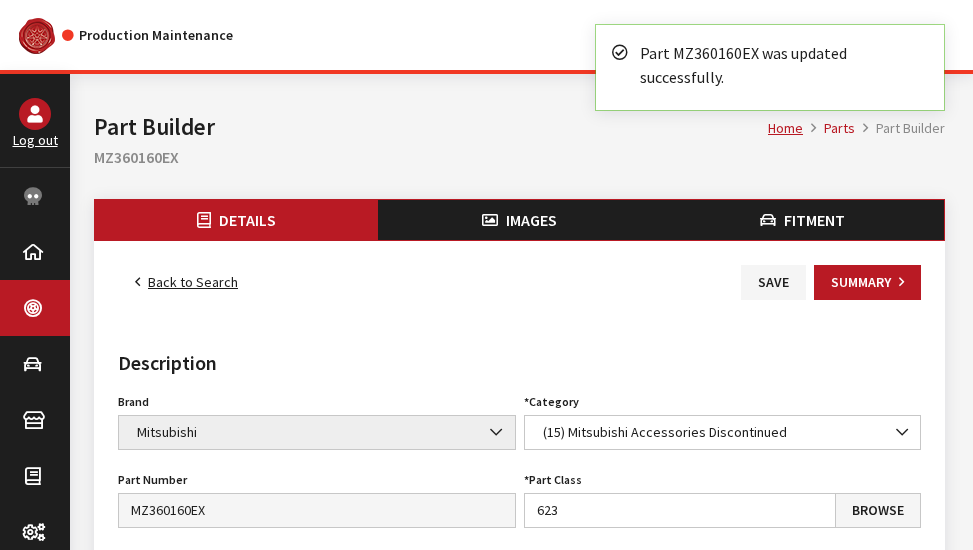 scroll, scrollTop: 0, scrollLeft: 0, axis: both 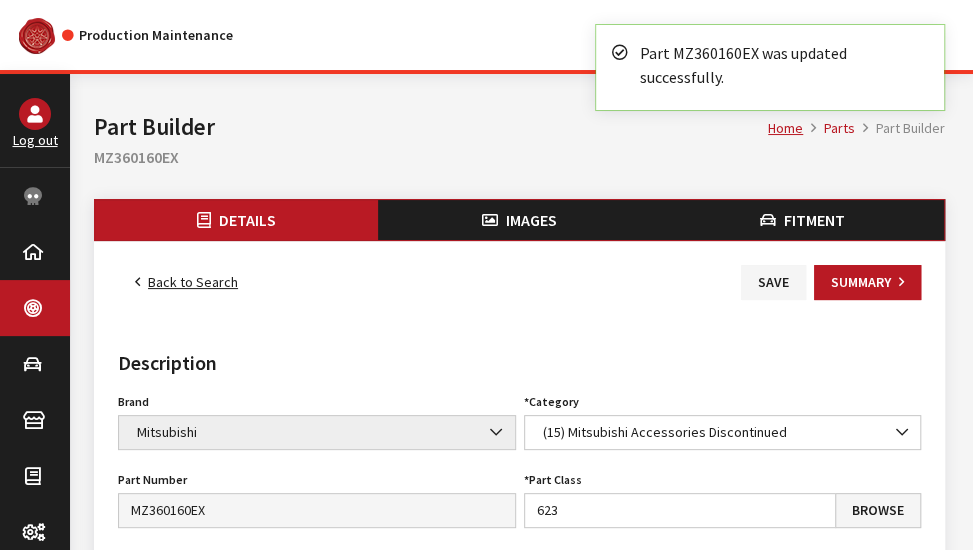 click on "MZ360160EX" at bounding box center (519, 157) 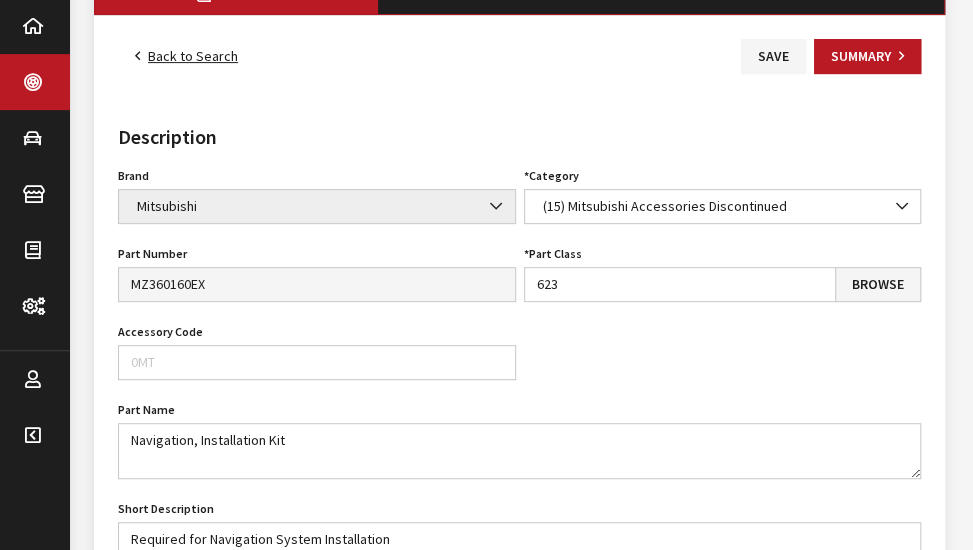scroll, scrollTop: 100, scrollLeft: 0, axis: vertical 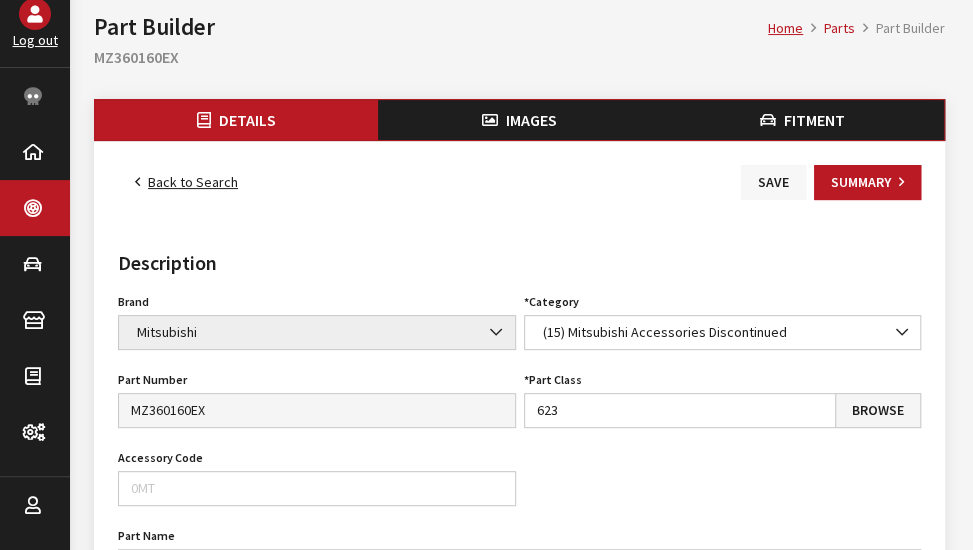 click on "Save" at bounding box center [773, 182] 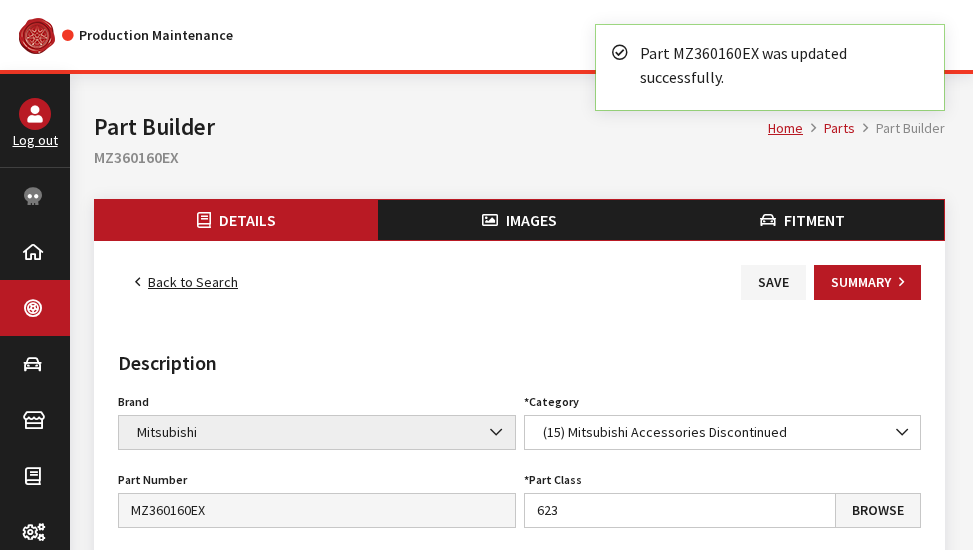 scroll, scrollTop: 0, scrollLeft: 0, axis: both 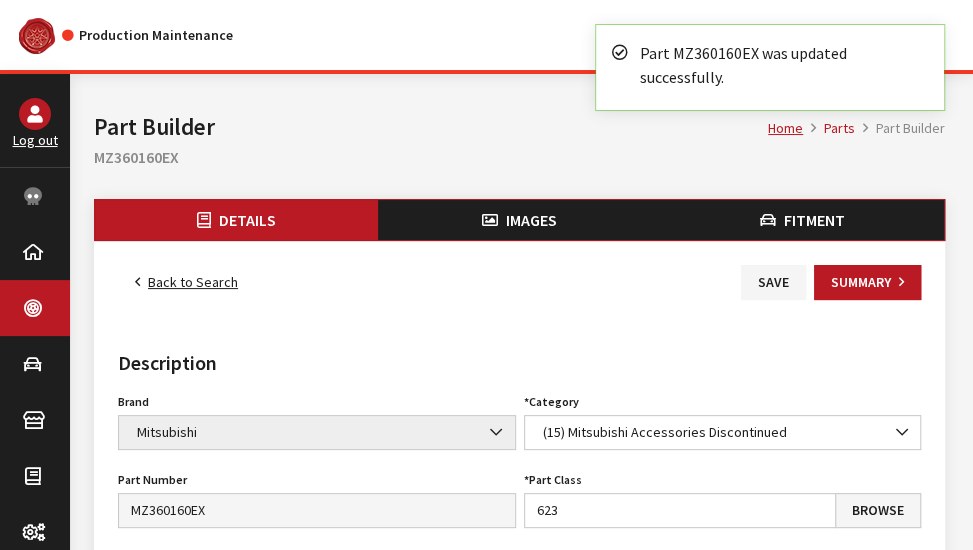 click on "Back to Search" at bounding box center (186, 282) 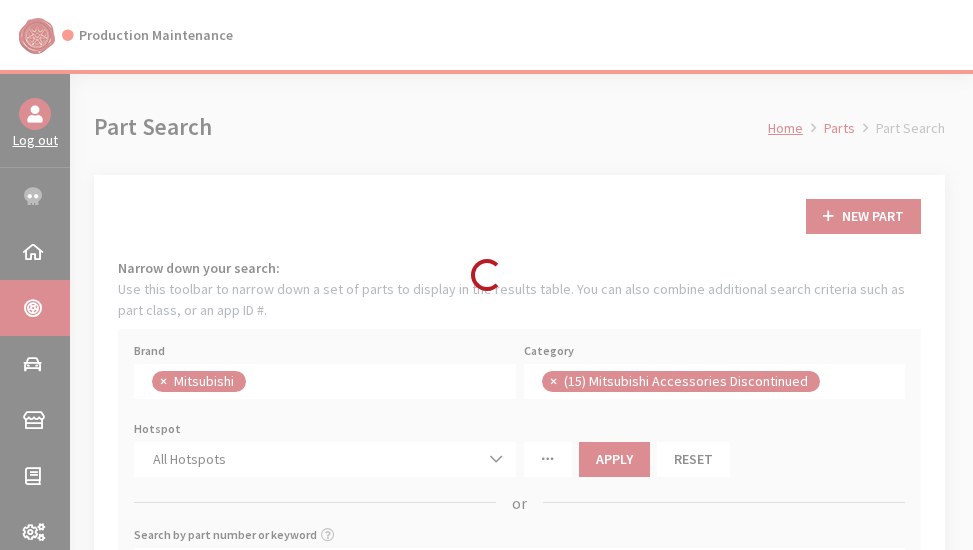 scroll, scrollTop: 400, scrollLeft: 0, axis: vertical 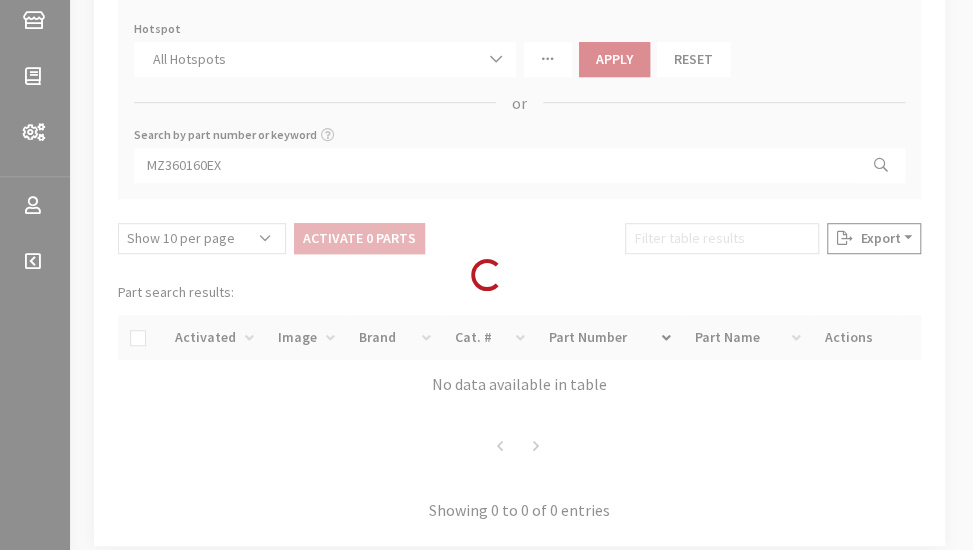 click on "Loading..." at bounding box center [486, 275] 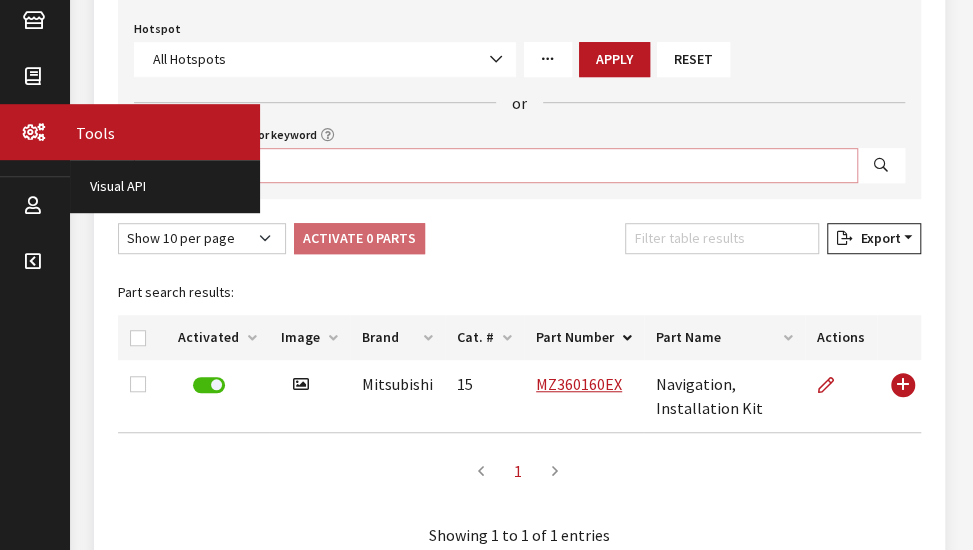 click on "Kirsten Dart
Log out
Classic Maintenance
Dashboard
Parts
New Part
Part Search
Brands & Categories
Imports
Uploads" at bounding box center (478, 164) 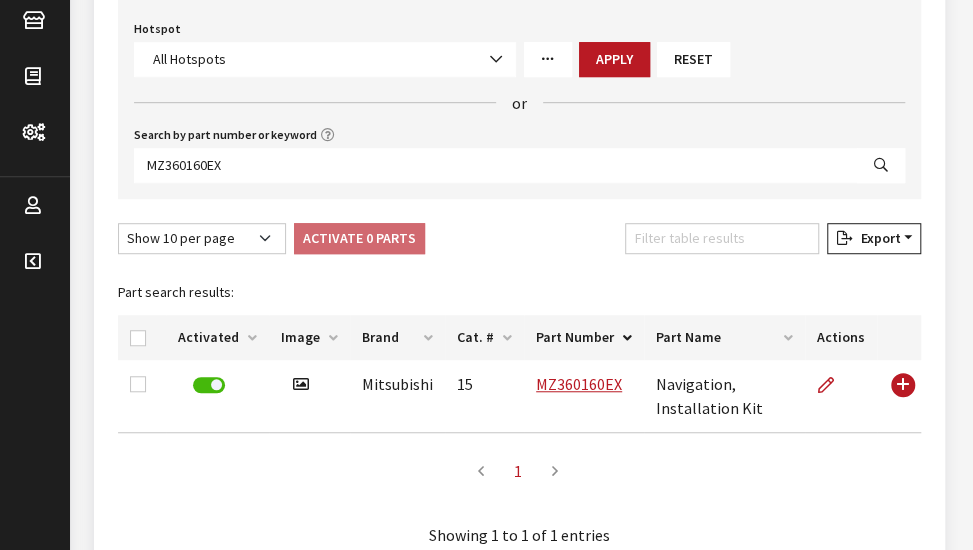 click on "Search by part number or keyword
MZ360160EX" at bounding box center (519, 152) 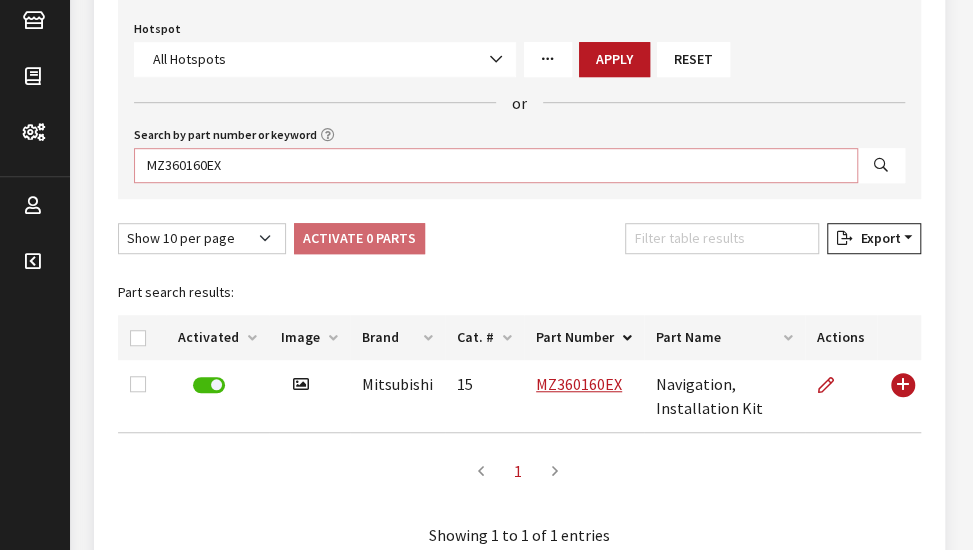 click on "MZ360160EX" at bounding box center [496, 165] 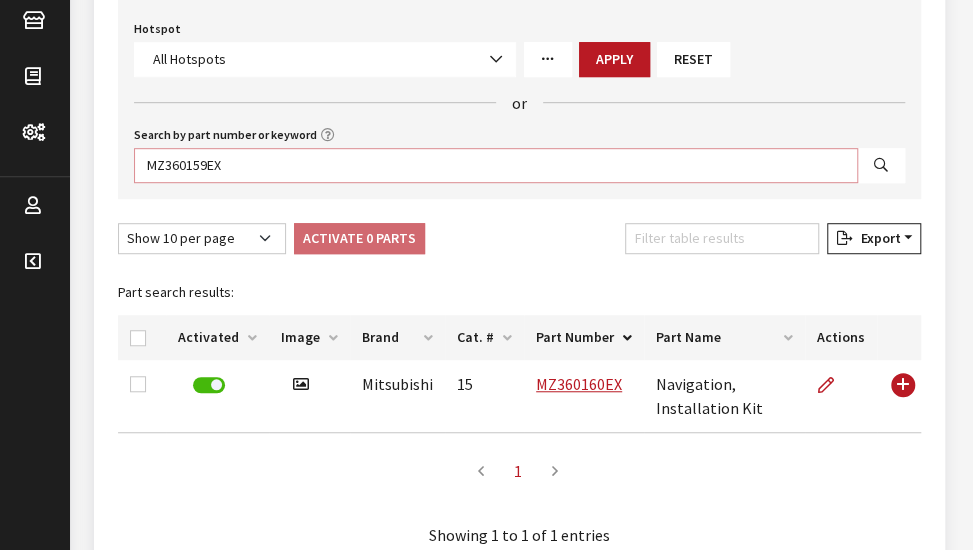 type on "MZ360159EX" 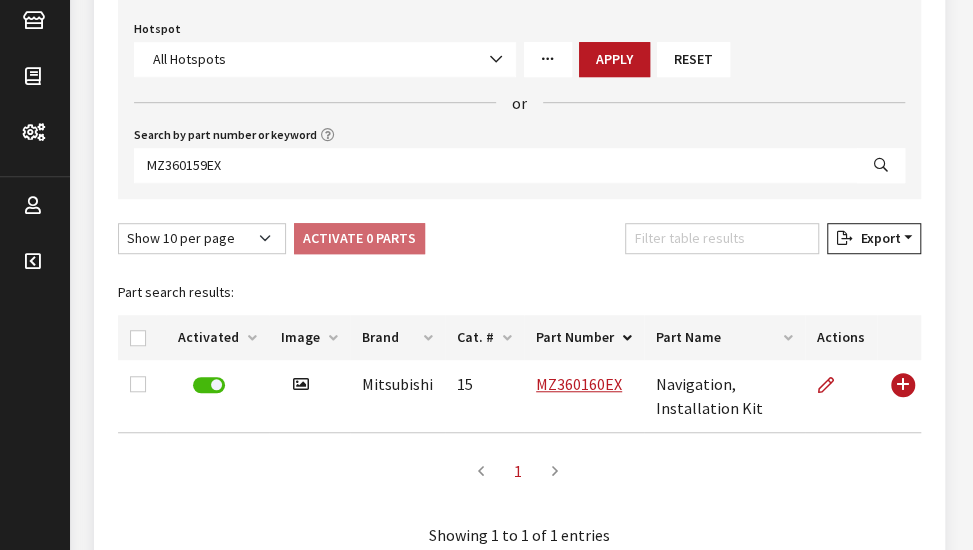 select 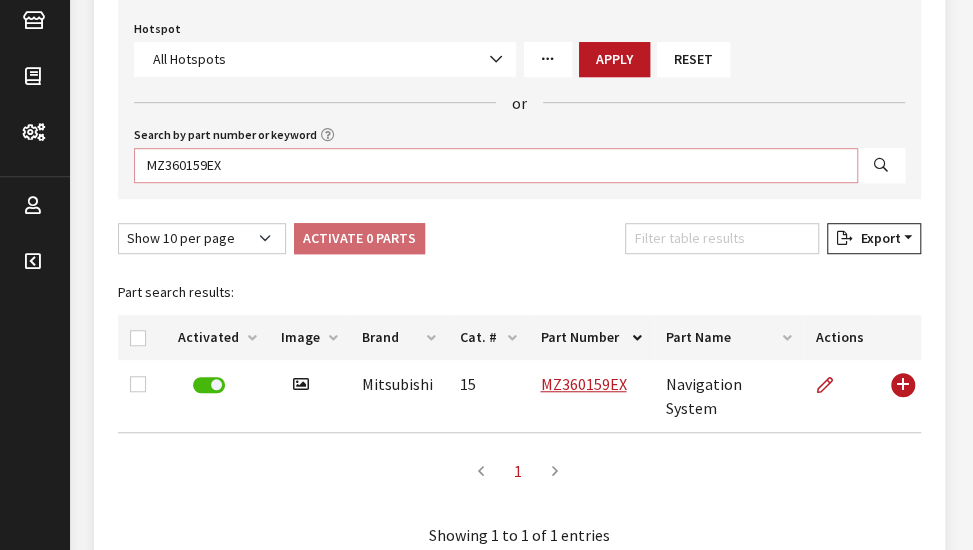 drag, startPoint x: 268, startPoint y: 156, endPoint x: -2, endPoint y: 150, distance: 270.06665 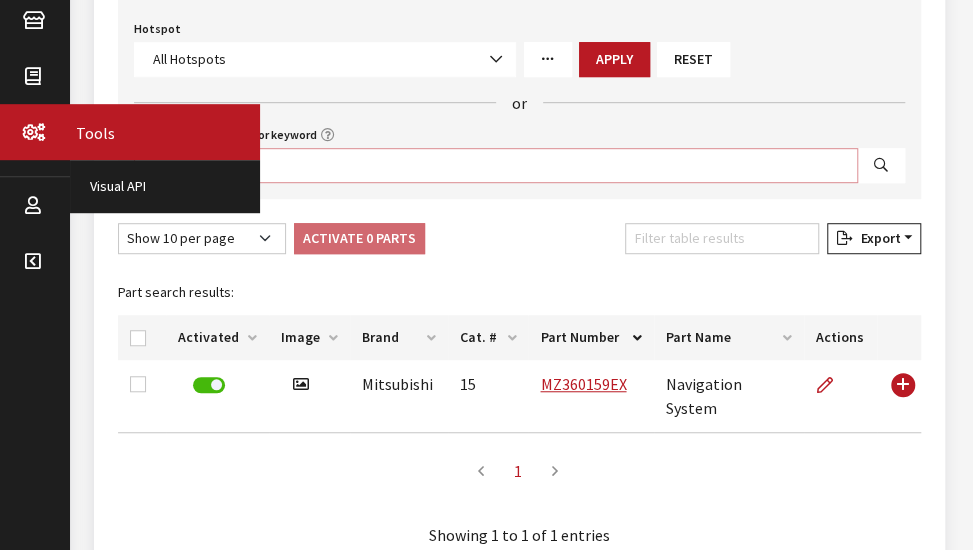 paste on "62" 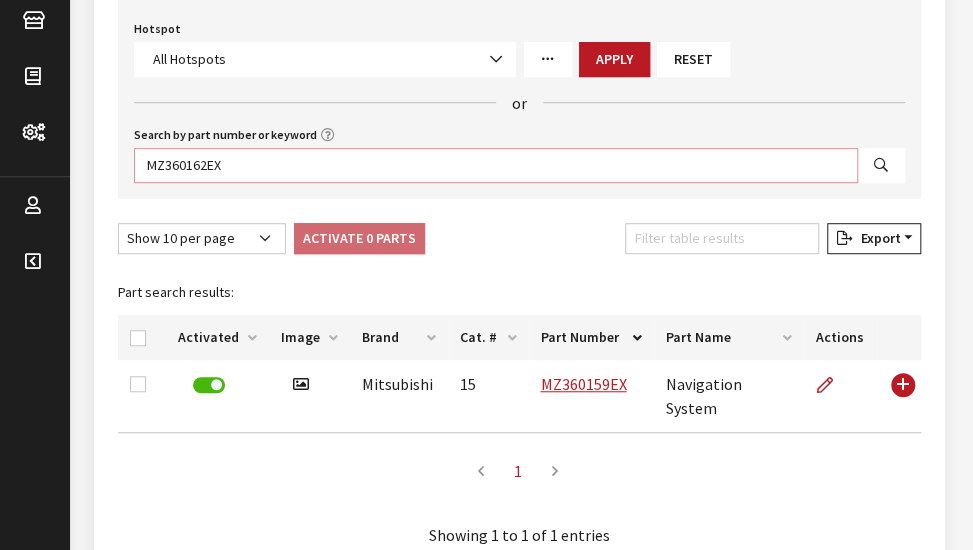 type on "MZ360162EX" 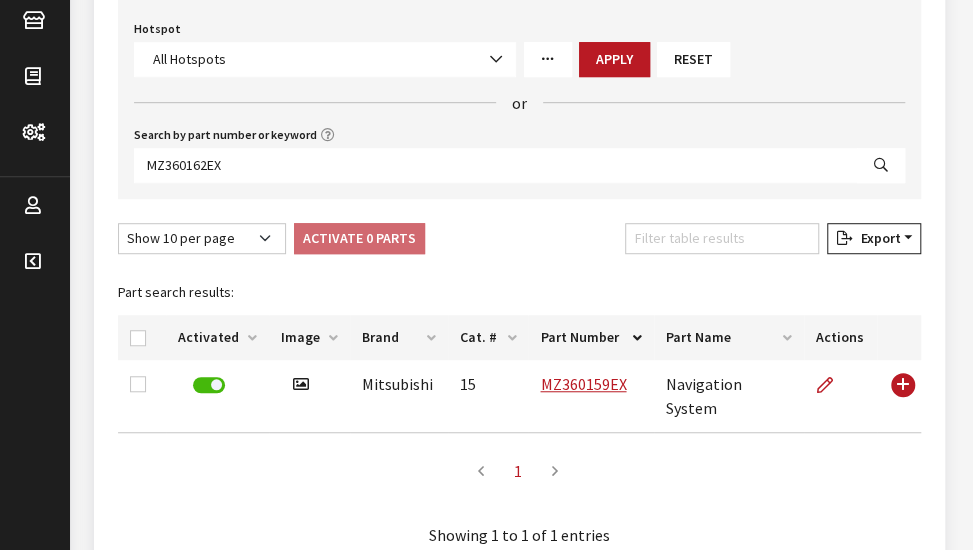 select 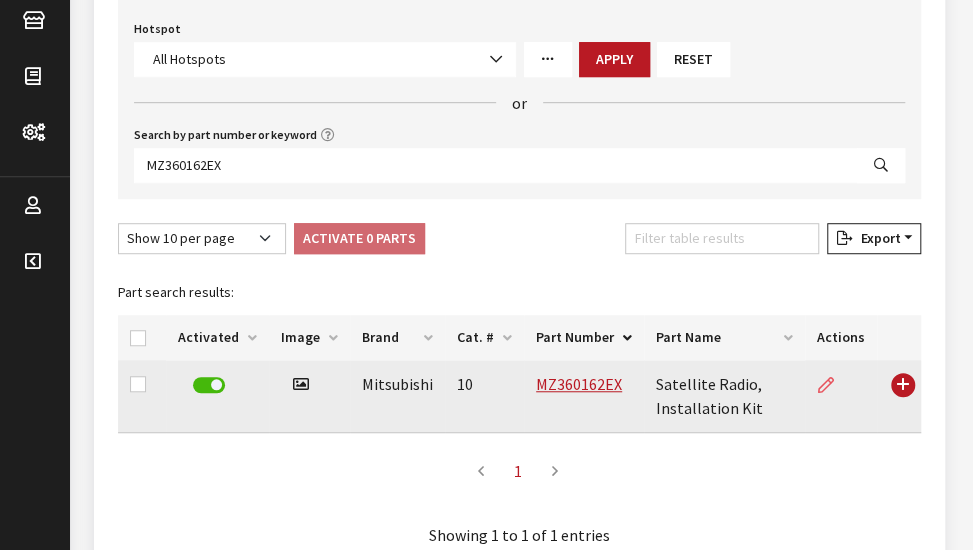 click at bounding box center (826, 386) 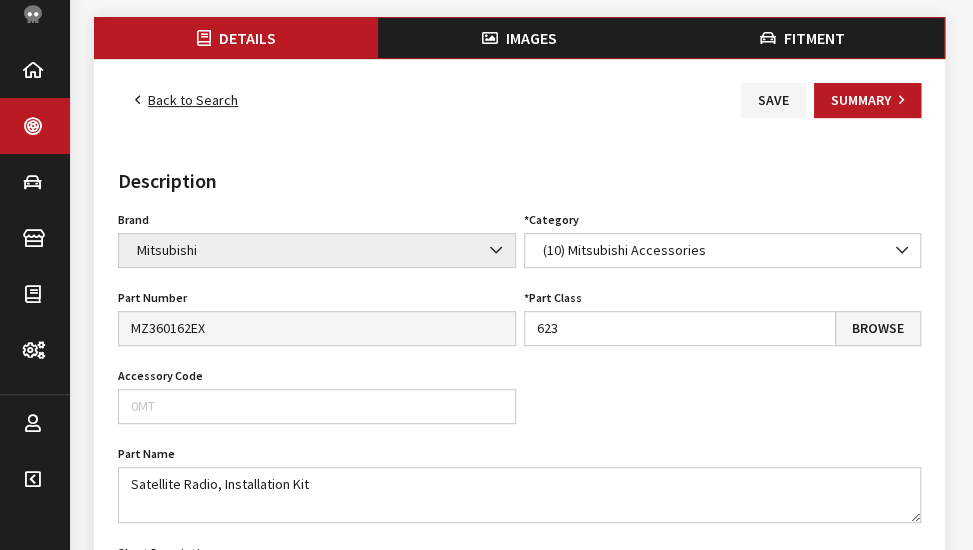 scroll, scrollTop: 200, scrollLeft: 0, axis: vertical 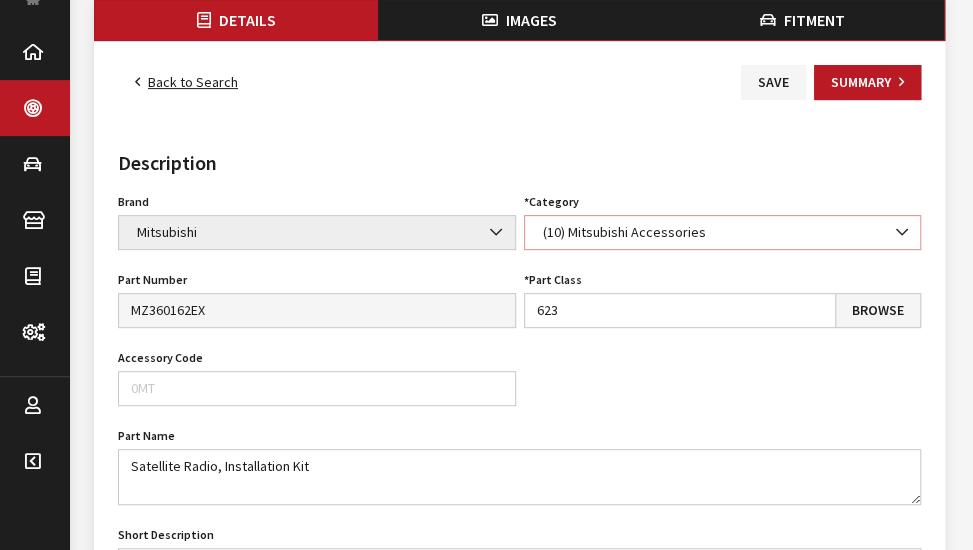 click on "(10) Mitsubishi Accessories" at bounding box center [723, 232] 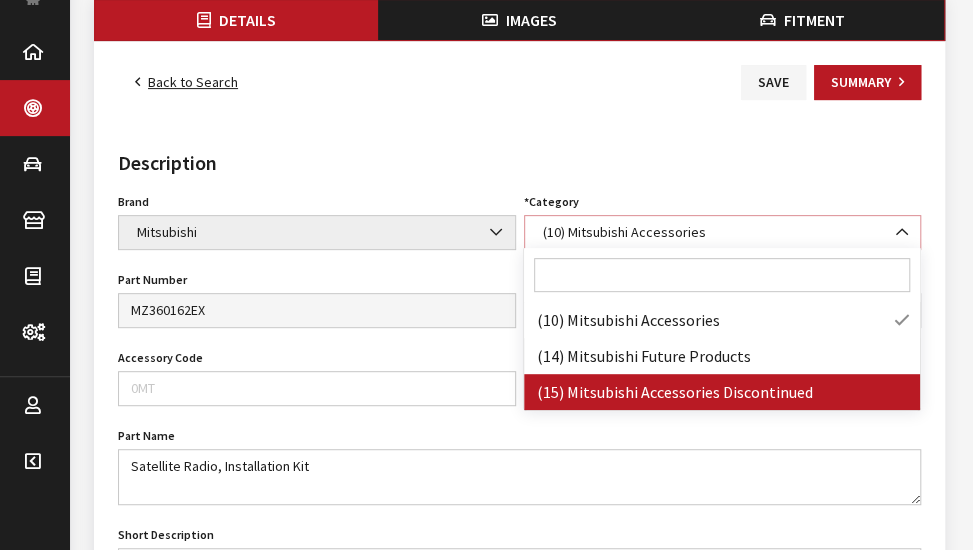 select on "139" 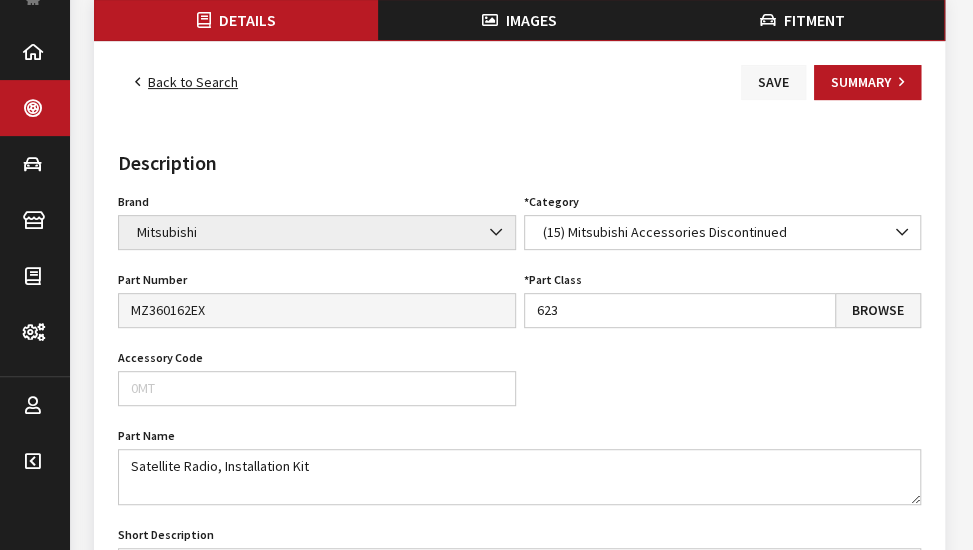 click on "Save" at bounding box center [773, 82] 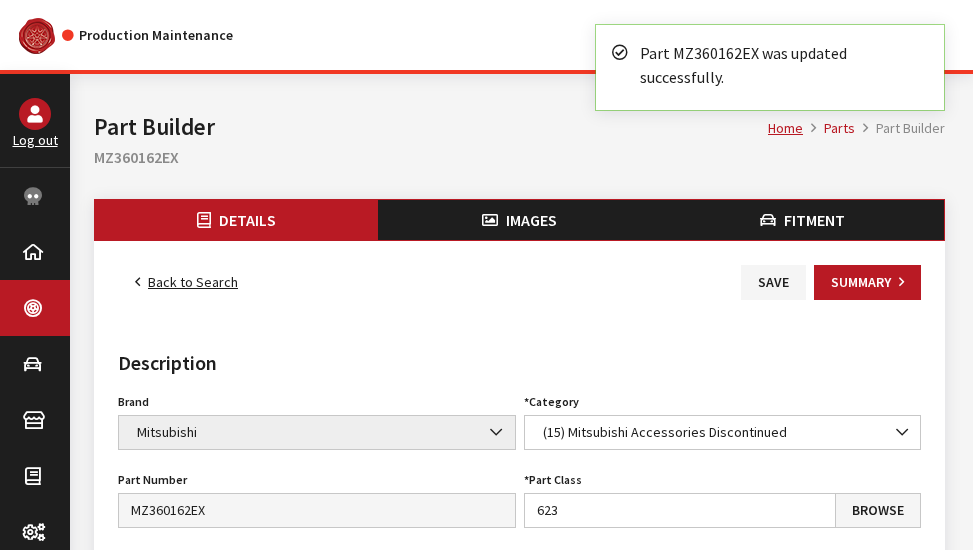 scroll, scrollTop: 0, scrollLeft: 0, axis: both 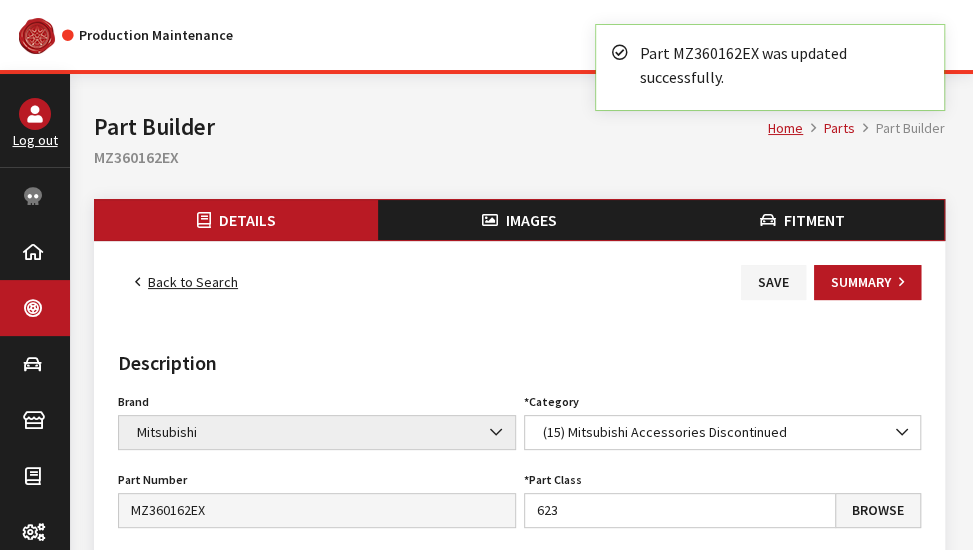 click on "Back to Search" at bounding box center (186, 282) 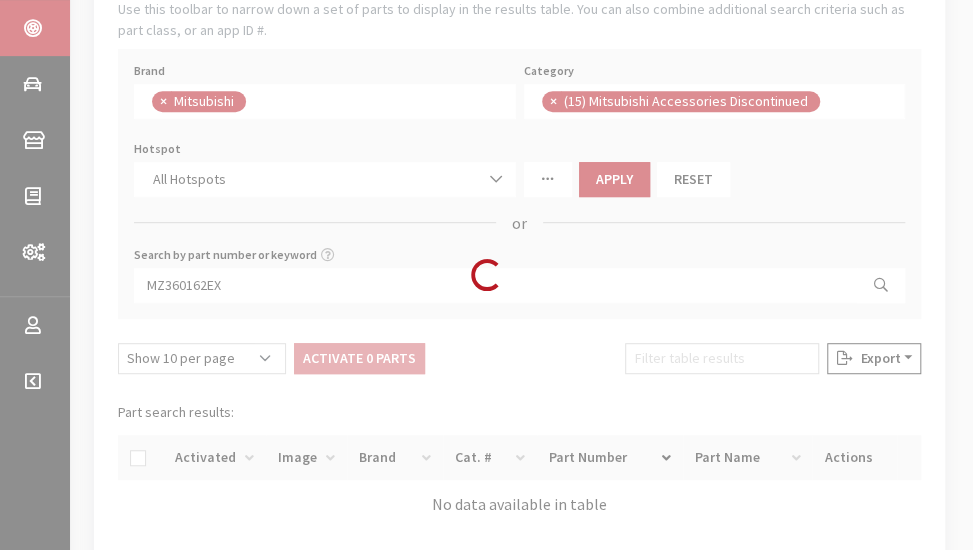 scroll, scrollTop: 300, scrollLeft: 0, axis: vertical 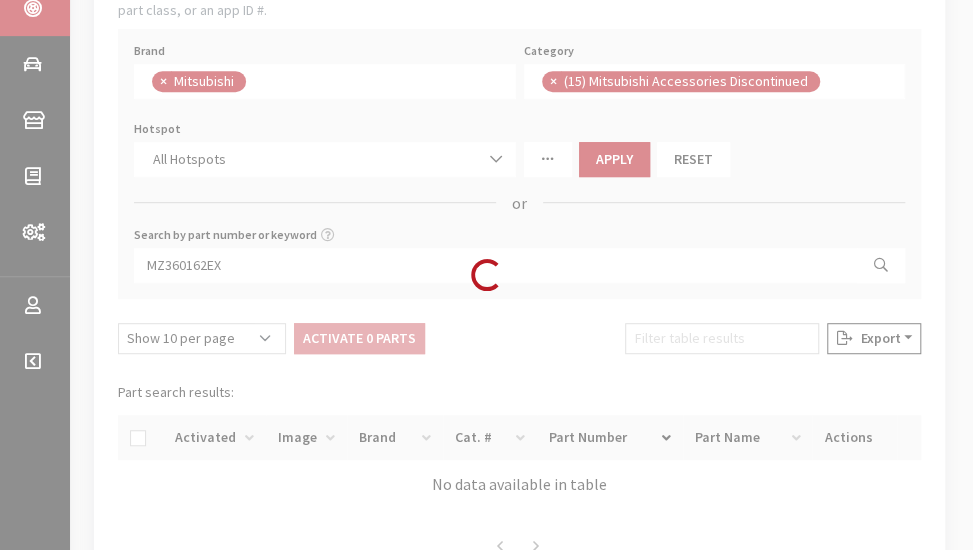 click on "Loading..." at bounding box center [486, 275] 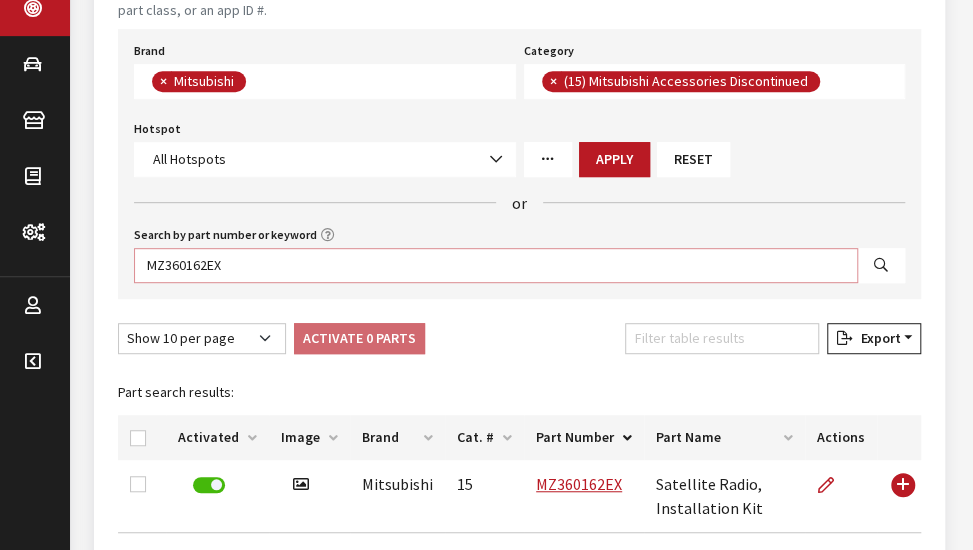 drag, startPoint x: 283, startPoint y: 265, endPoint x: -2, endPoint y: 235, distance: 286.5746 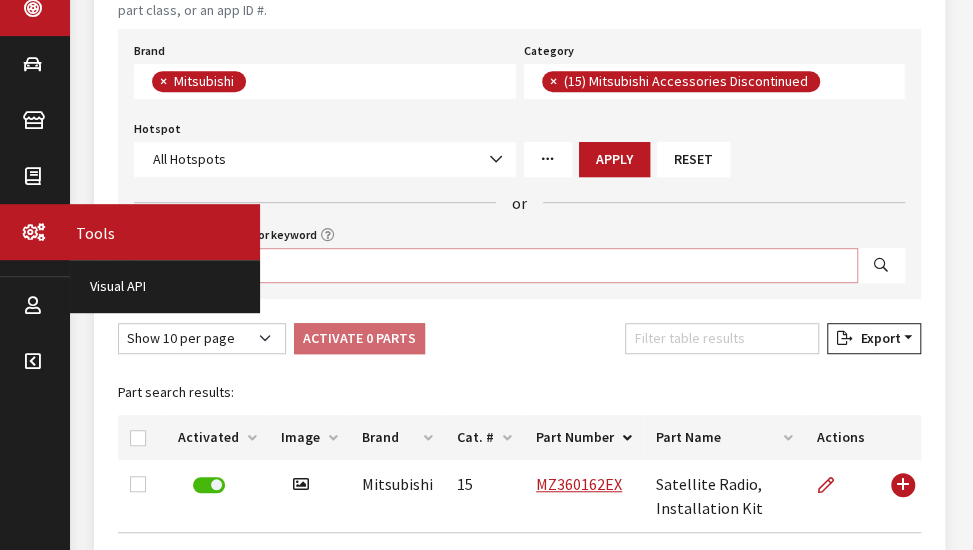 paste on "3" 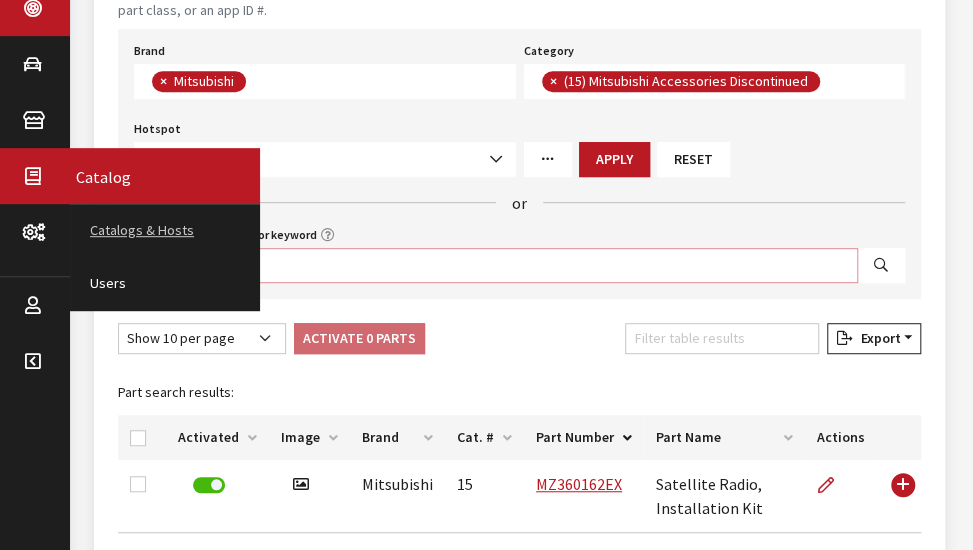 paste 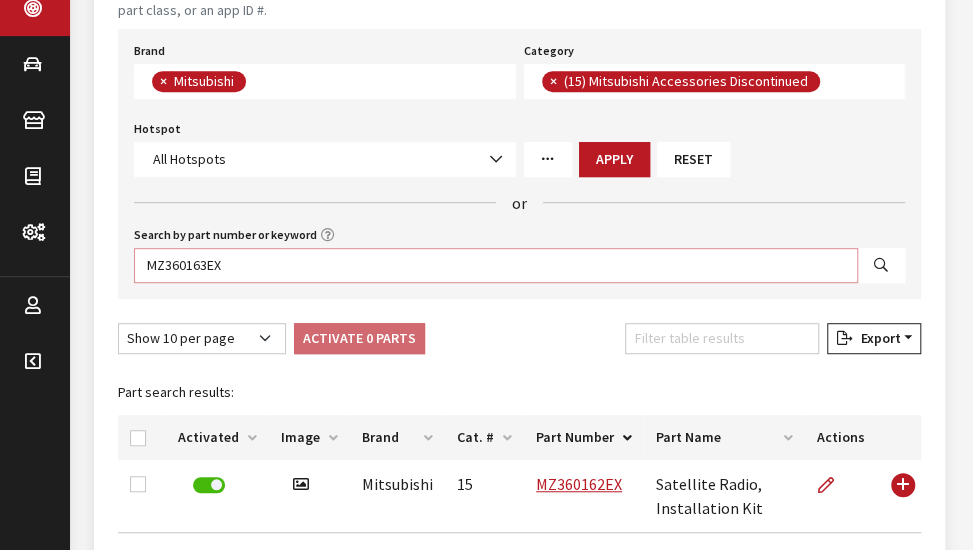 click on "MZ360163EX" at bounding box center (496, 265) 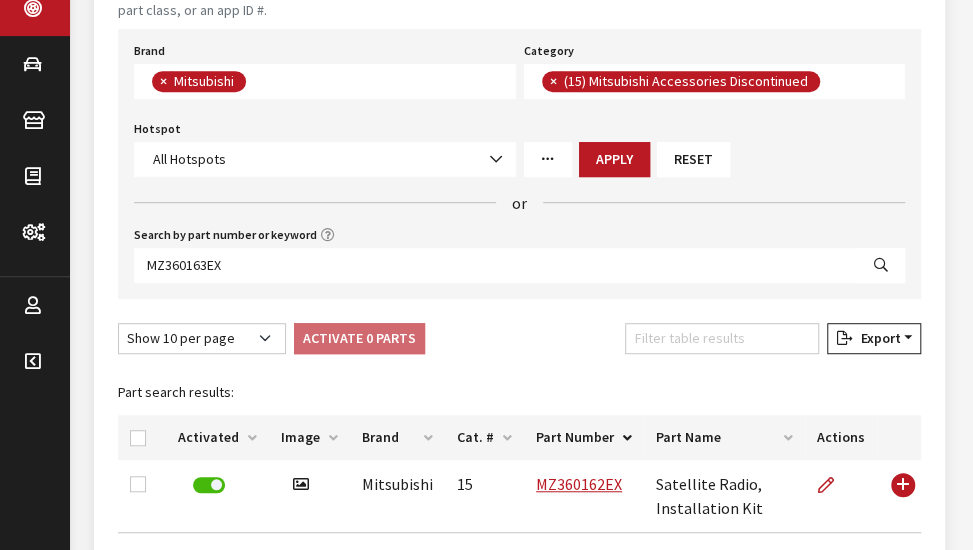 select 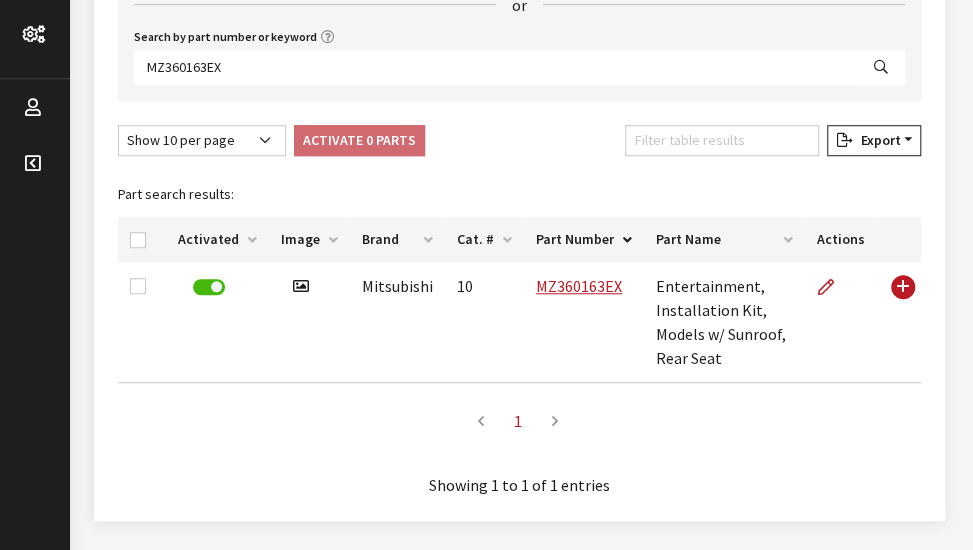 scroll, scrollTop: 548, scrollLeft: 0, axis: vertical 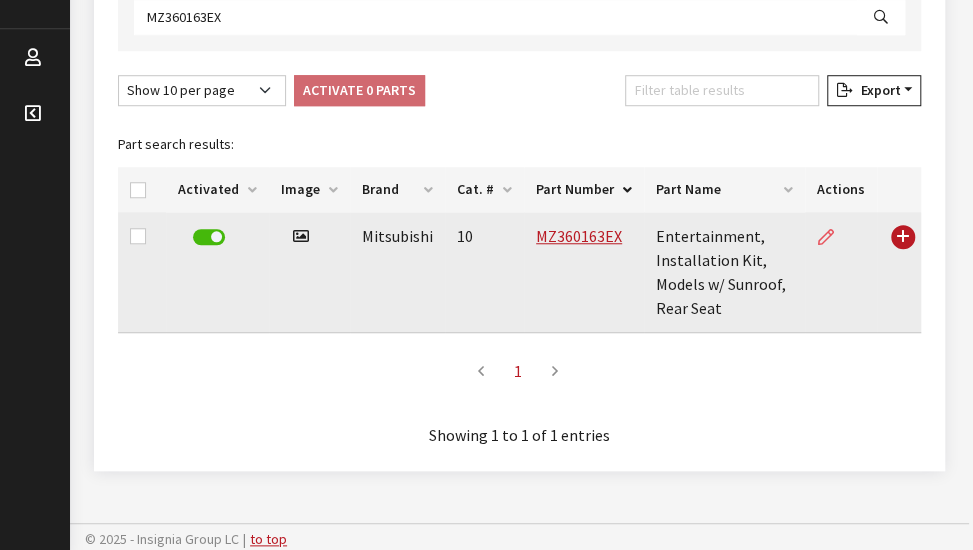 click at bounding box center (826, 238) 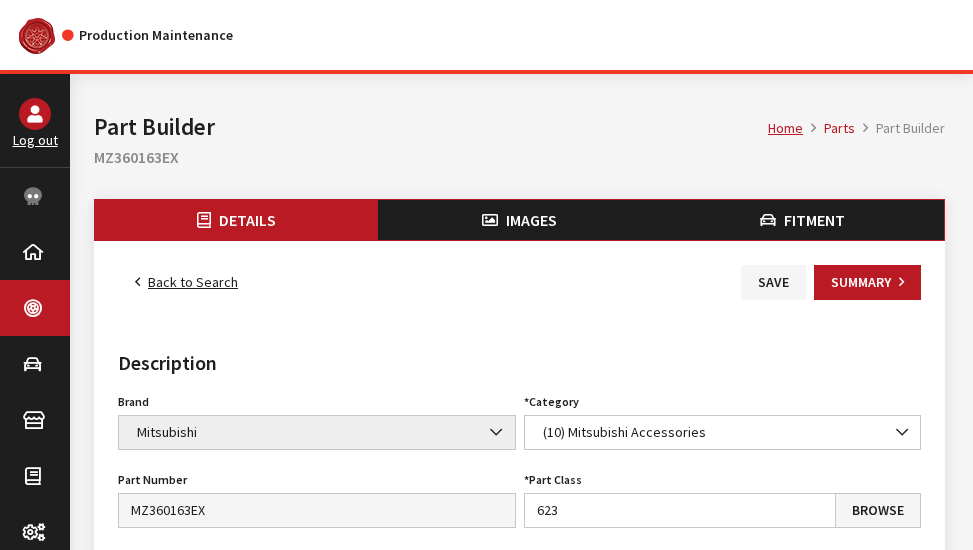 scroll, scrollTop: 200, scrollLeft: 0, axis: vertical 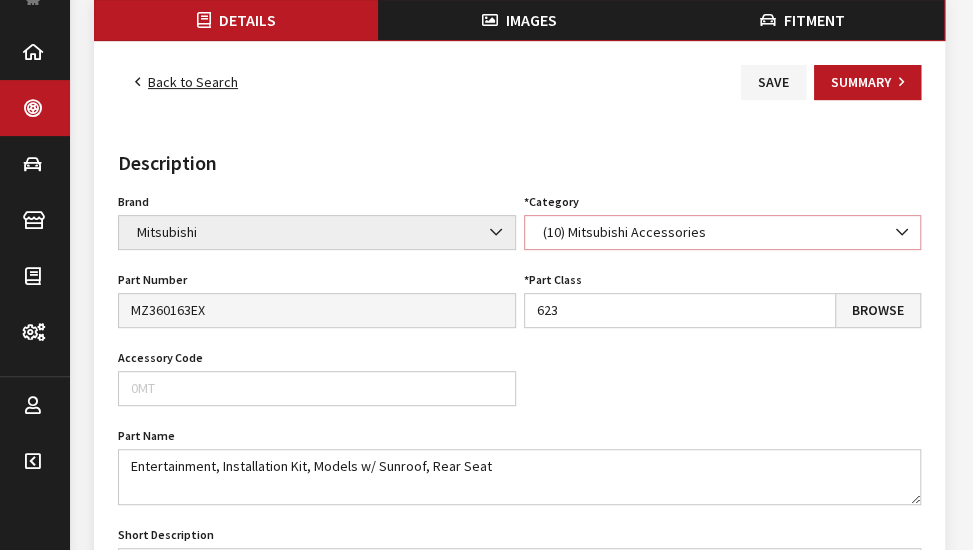 click on "(10) Mitsubishi Accessories" at bounding box center [723, 232] 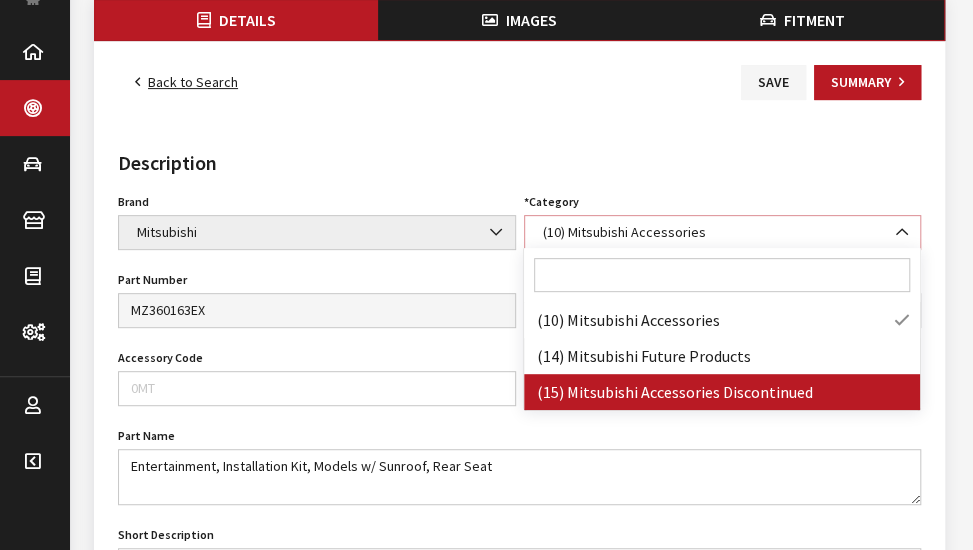 select on "139" 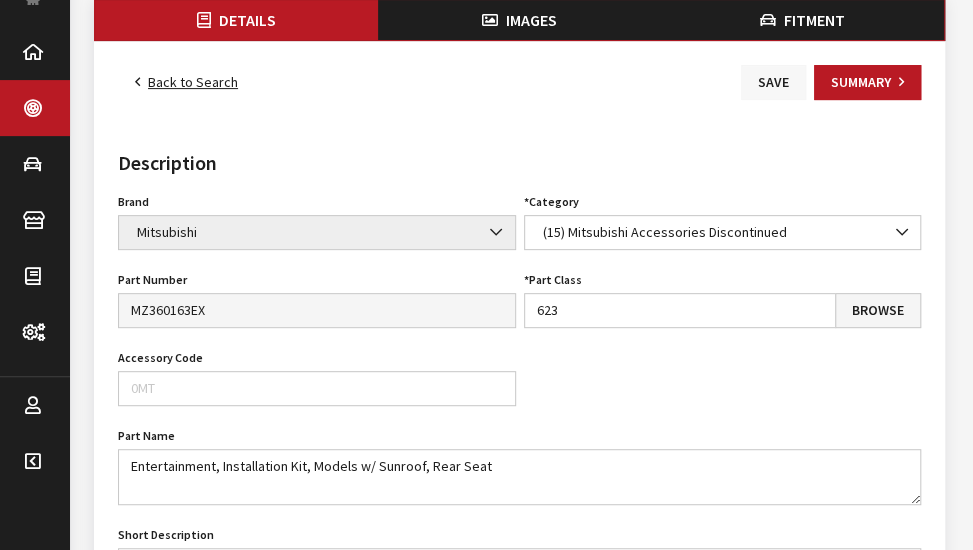 click on "Save" at bounding box center [773, 82] 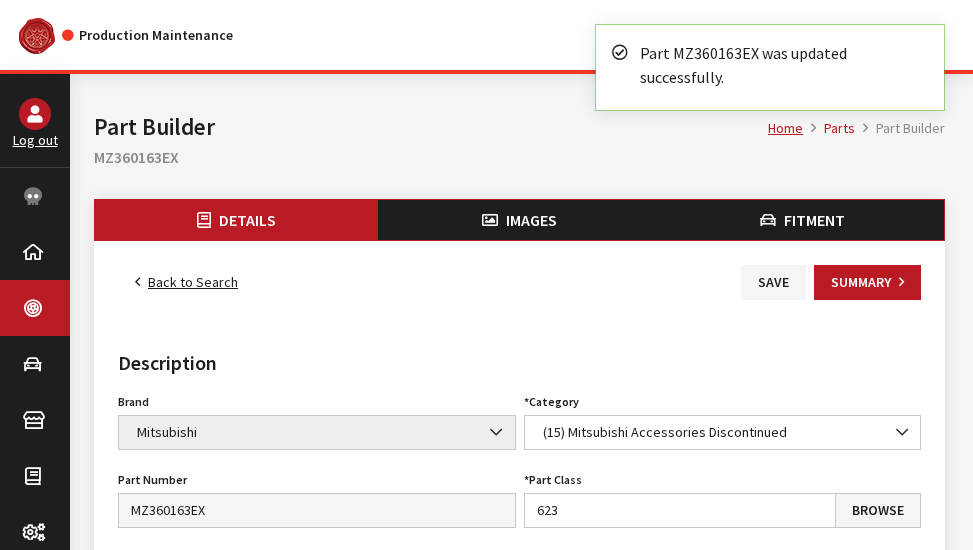 scroll, scrollTop: 0, scrollLeft: 0, axis: both 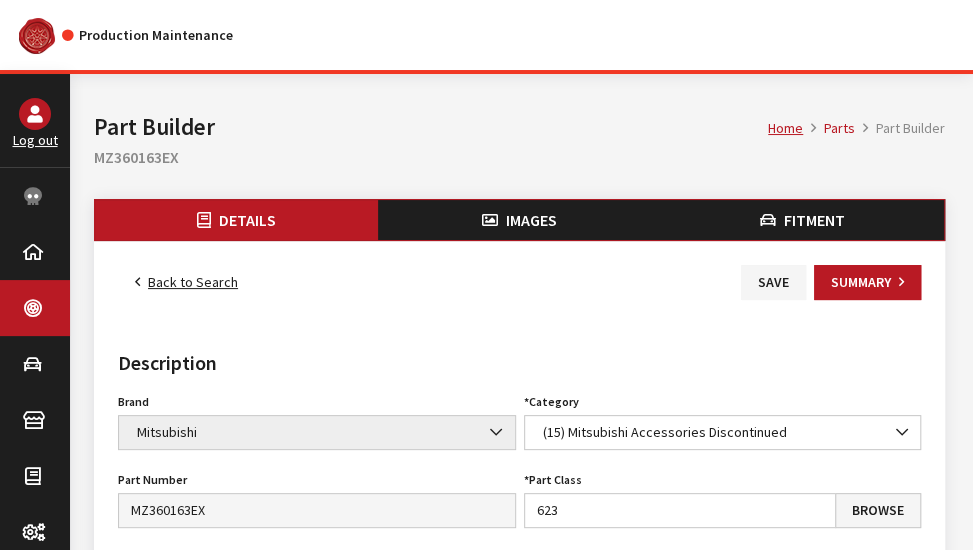 click on "Details
Description
Brand
Acura Alfa Romeo Audi BMW DoubleTake [PERSON_NAME] Racing GM GST Honda Hyundai Infiniti Jaguar Kia Land Rover Lexus Mazda META Mitsubishi Mopar Nissan Saturn Scion Service Plans SET [PERSON_NAME] Protection Subaru Toyota VW We Owe / Due Bill Yamaha 3D Carbon 3M ACE Advent Agri-Cover AlloyGator Alpine Ameraguard American Radio AMG AMG-Hyundai AMG-Kia AMP ANZO Aries AstroStart Audiovox [PERSON_NAME] Automotive Auto Action Automate Autostart Avital AVS Azentek BAK Bed Rug BEDSLIDE Belltech Bestop Boomerang Borla BrandMotion [PERSON_NAME] Cargo Solutions Cedar Electronics Check Corp Classic Soft Trim [PERSON_NAME] Complete Appearance Corsa Covercraft Crimestopper [PERSON_NAME] Manufacturing [PERSON_NAME] Dealer Dealer Package Dee Zee Defenderworx Diamondback Diamon-Fusion KW" at bounding box center (519, 1288) 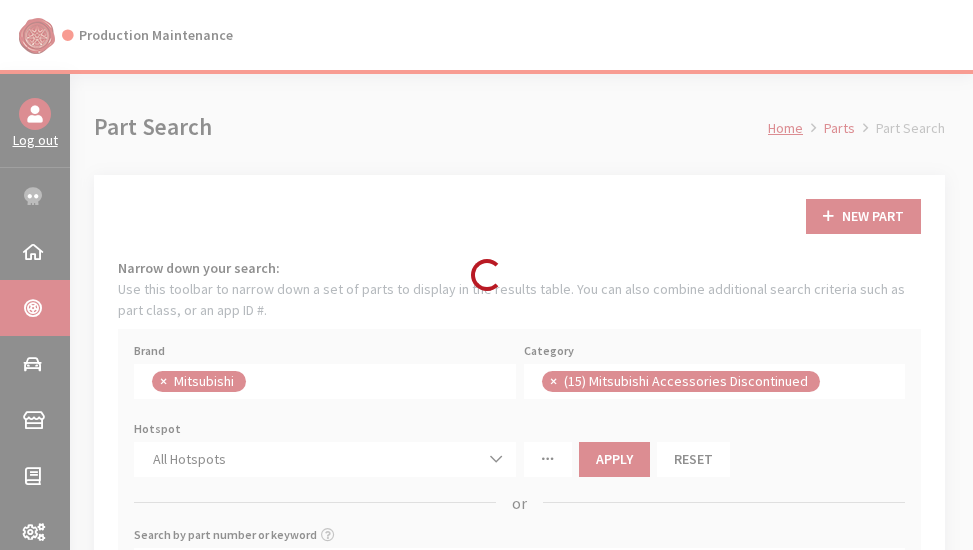scroll, scrollTop: 262, scrollLeft: 0, axis: vertical 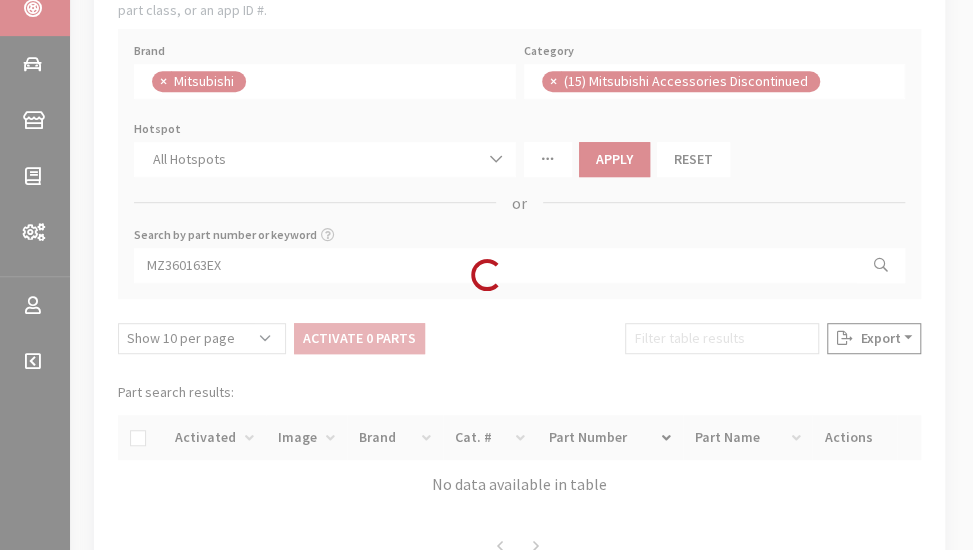 click on "Loading..." at bounding box center [486, 275] 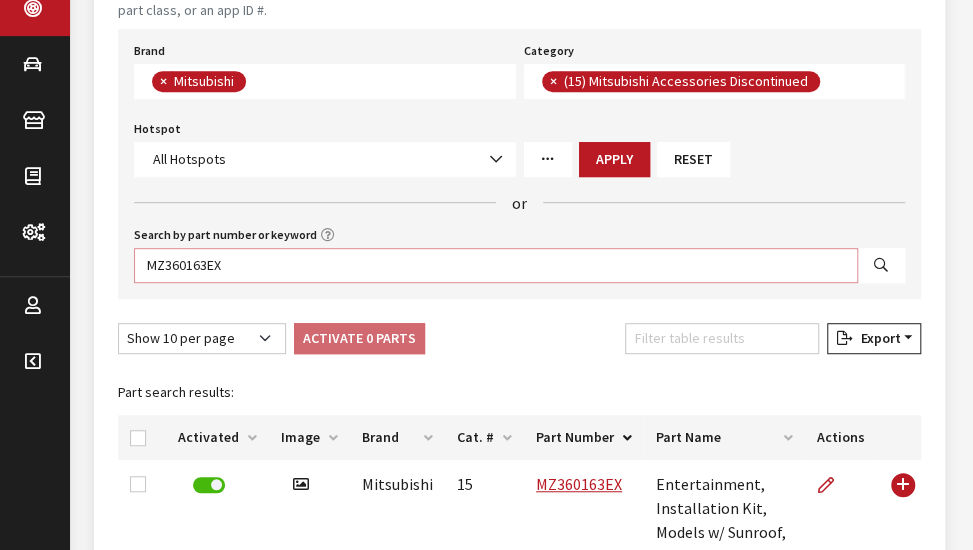 drag, startPoint x: 274, startPoint y: 259, endPoint x: -2, endPoint y: 253, distance: 276.06522 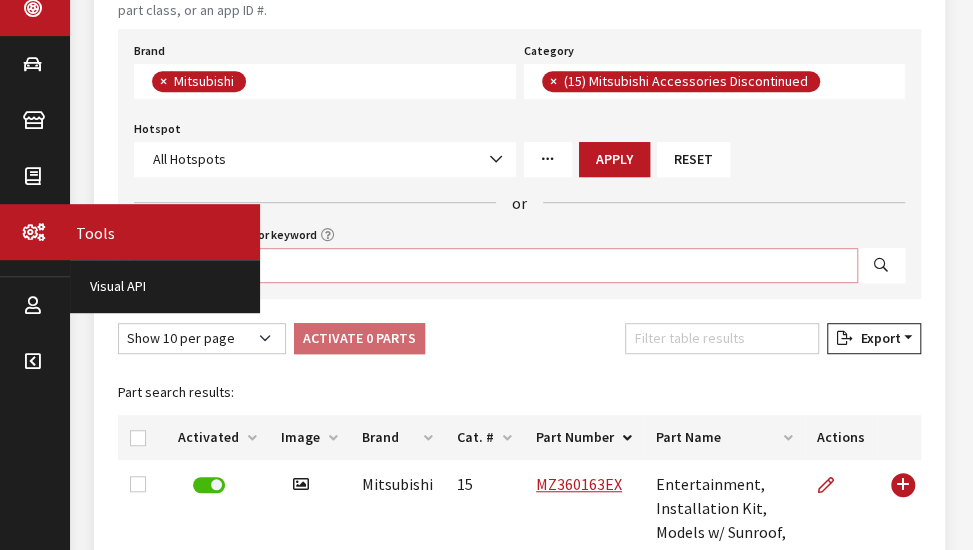 paste on "4" 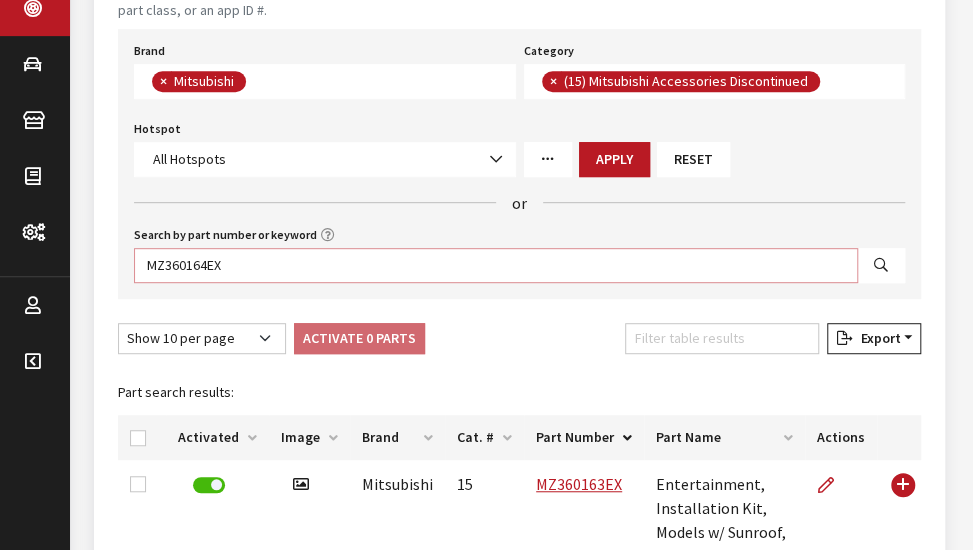 type on "MZ360164EX" 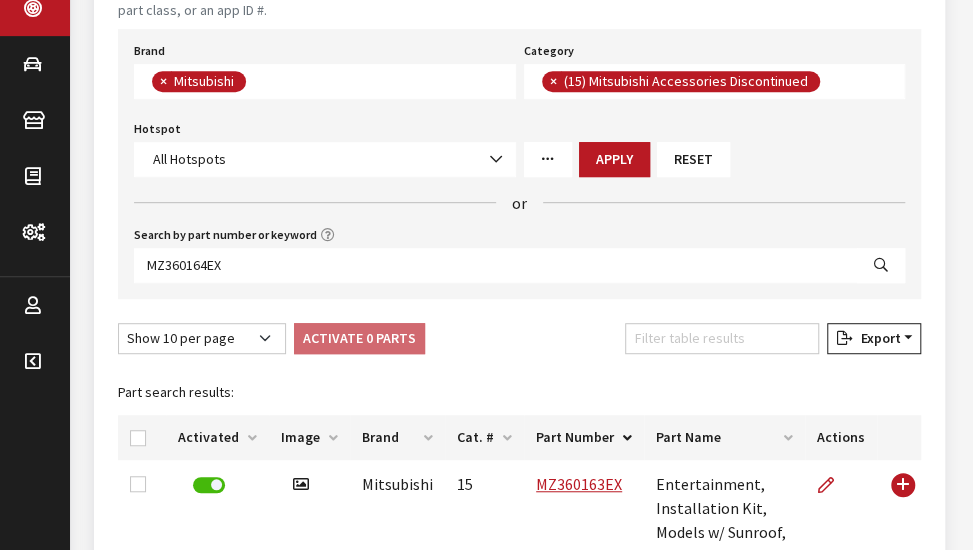 click on "Brand
Acura Alfa Romeo Audi BMW DoubleTake Ford Ford Racing GM GST Honda Hyundai Infiniti Jaguar Kia Land Rover Lexus Mazda META Mitsubishi Mopar Nissan Saturn Scion Service Plans SET Spitzer Protection Subaru Toyota VW We Owe / Due Bill Yamaha 3D Carbon 3M ACE Advent Agri-Cover AlloyGator Alpine Ameraguard American Radio AMG AMG-Hyundai AMG-Kia AMP ANZO Aries AstroStart Audiovox AUER Automotive Auto Action Automate Autostart Avital AVS Azentek BAK Bed Rug BEDSLIDE Belltech Bestop Boomerang Borla BrandMotion Bruno Bushwacker Cargo Solutions Cedar Electronics Check Corp Classic Soft Trim Clifford Complete Appearance Corsa Covercraft Crimestopper Curt Manufacturing Dawn Dealer Dealer Package Dee Zee Defenderworx Diamondback Diamon-Fusion Directed Draw-Tite DualLiner E&G EchoMaster Eclipse Empire Escort Extang Five AD Fold-A-Cover Ford Performance" at bounding box center [519, 164] 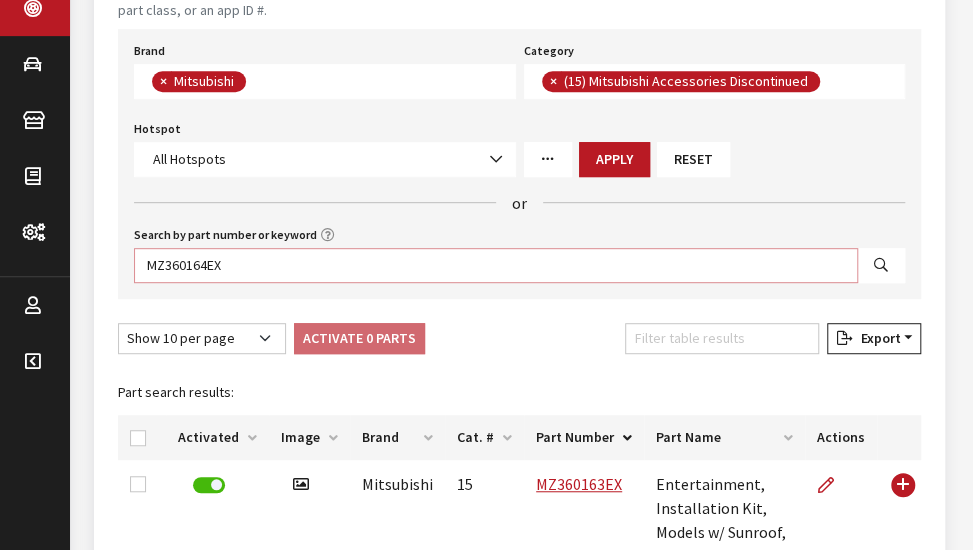 drag, startPoint x: 377, startPoint y: 271, endPoint x: 2, endPoint y: 244, distance: 375.97073 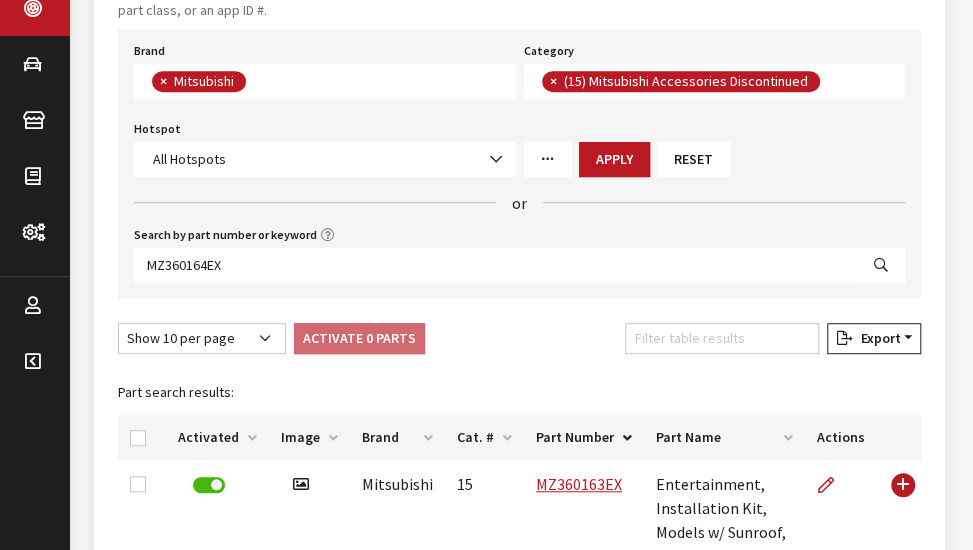 select 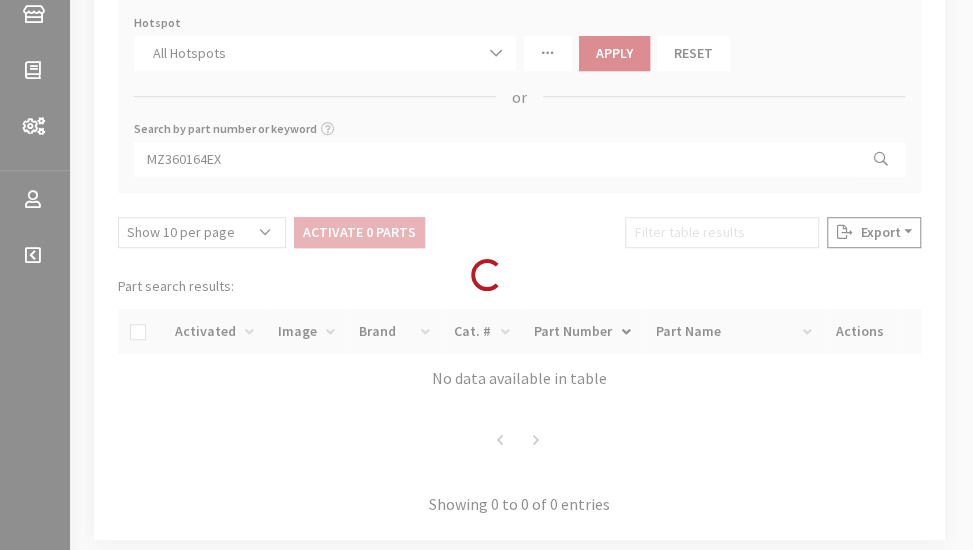 scroll, scrollTop: 475, scrollLeft: 0, axis: vertical 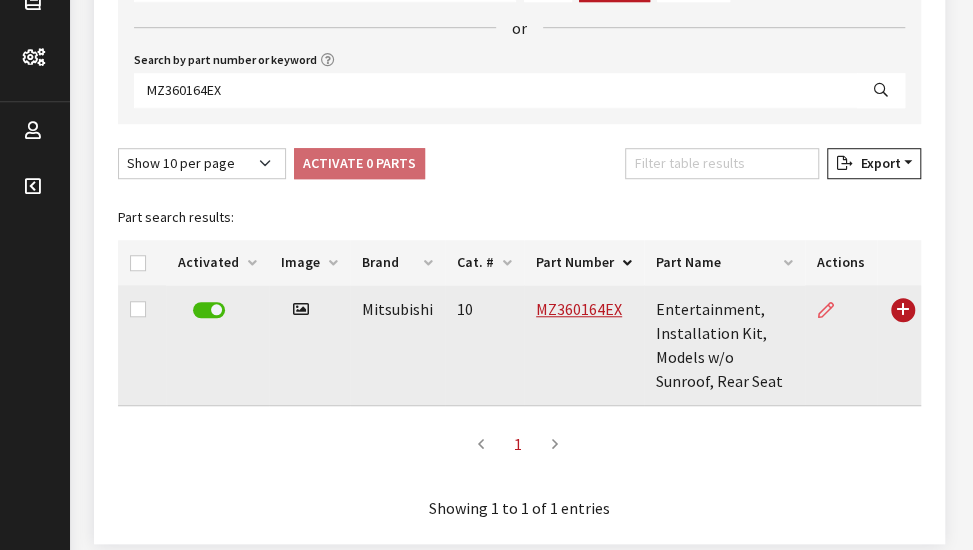 click at bounding box center (834, 310) 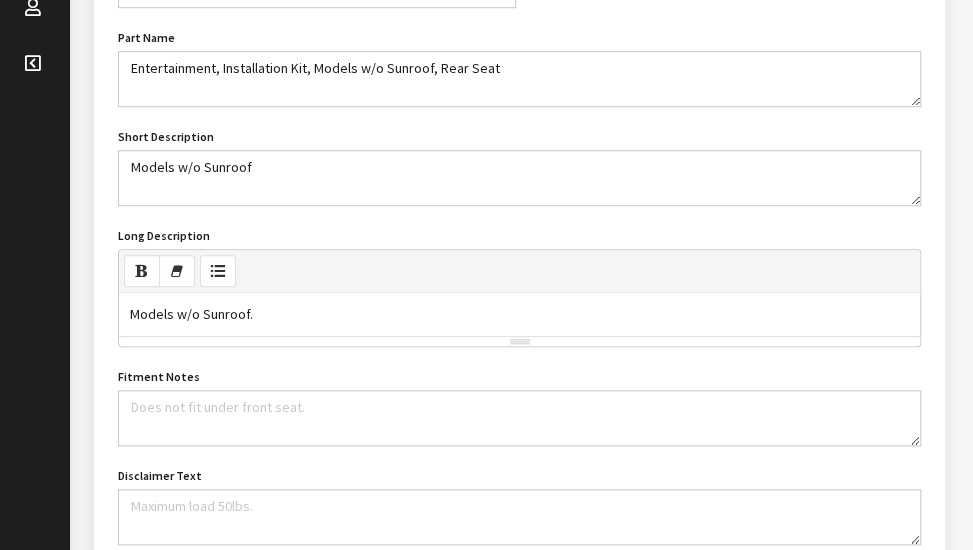 scroll, scrollTop: 400, scrollLeft: 0, axis: vertical 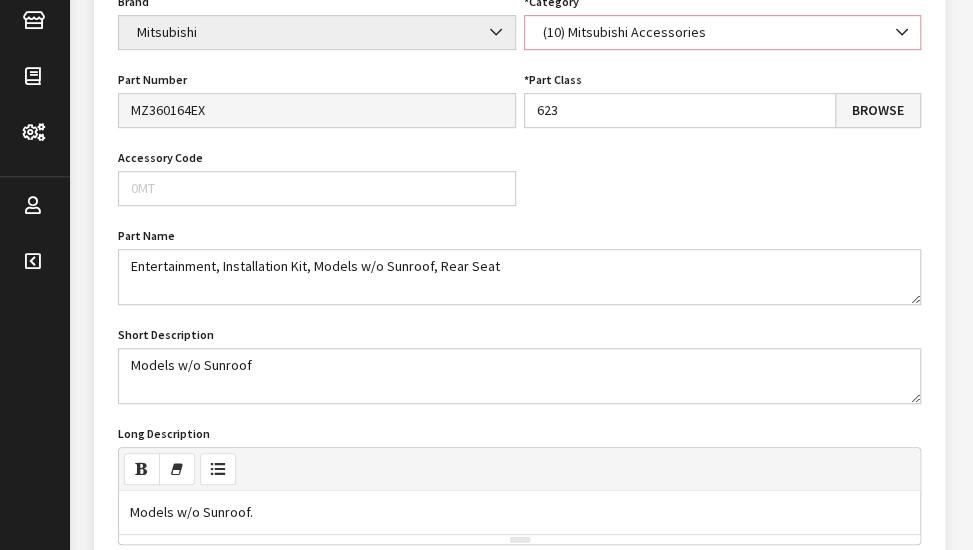 click on "(10) Mitsubishi Accessories" at bounding box center [723, 32] 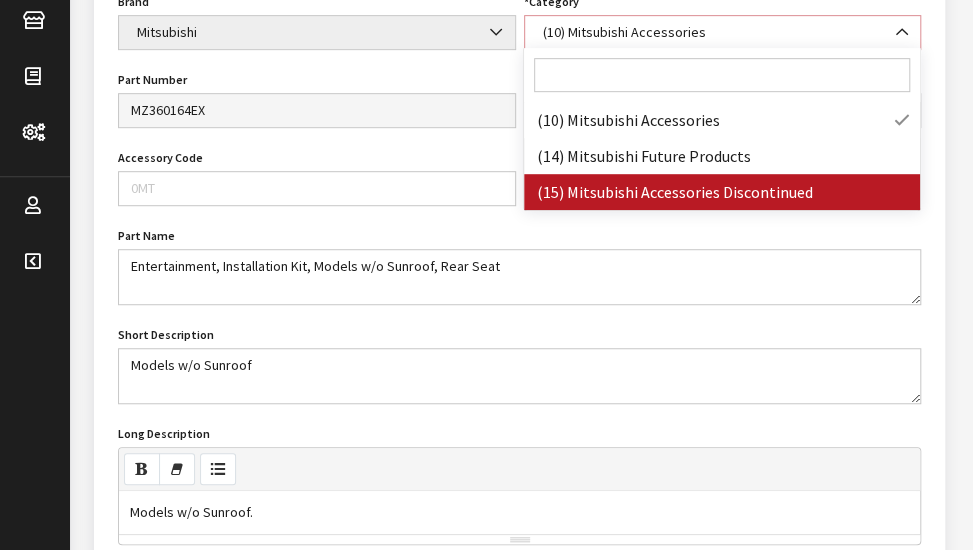 select on "139" 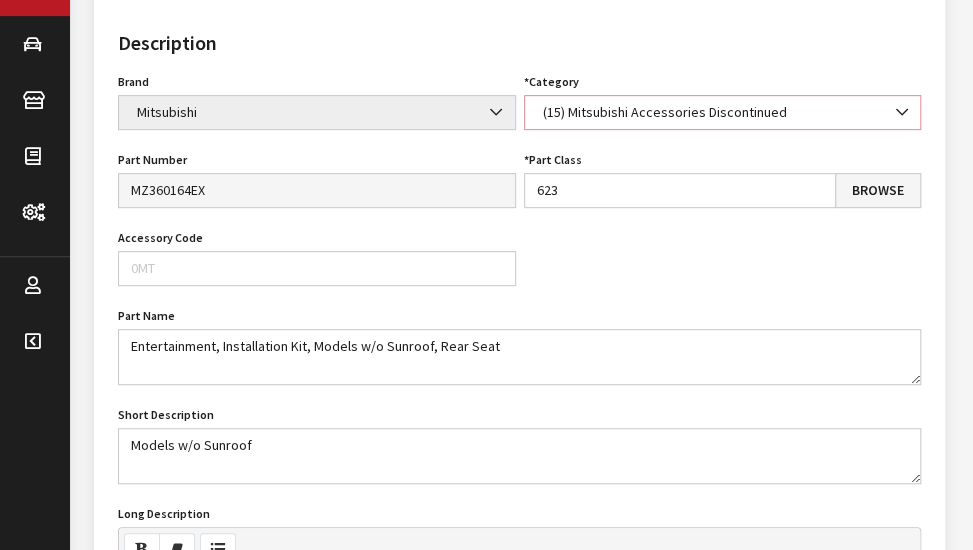 scroll, scrollTop: 100, scrollLeft: 0, axis: vertical 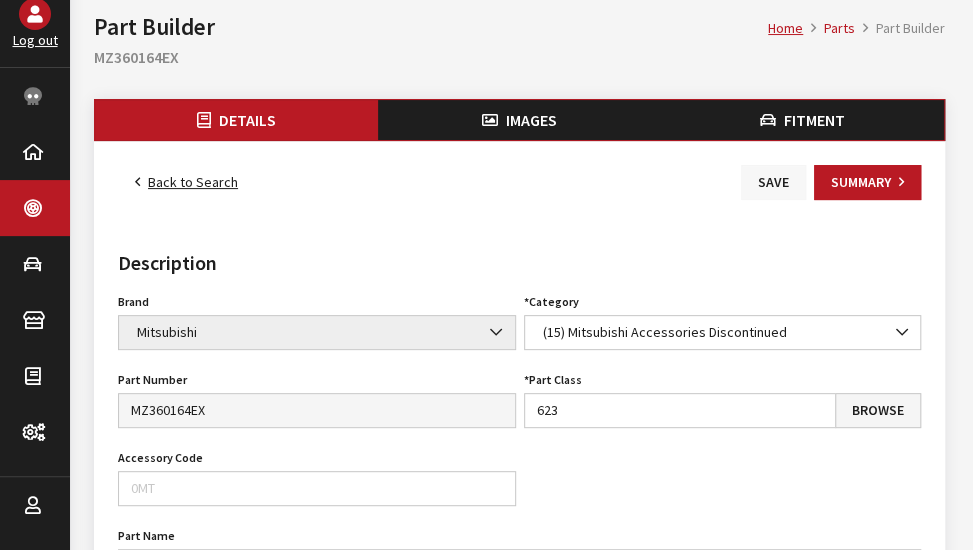 click on "Save" at bounding box center (773, 182) 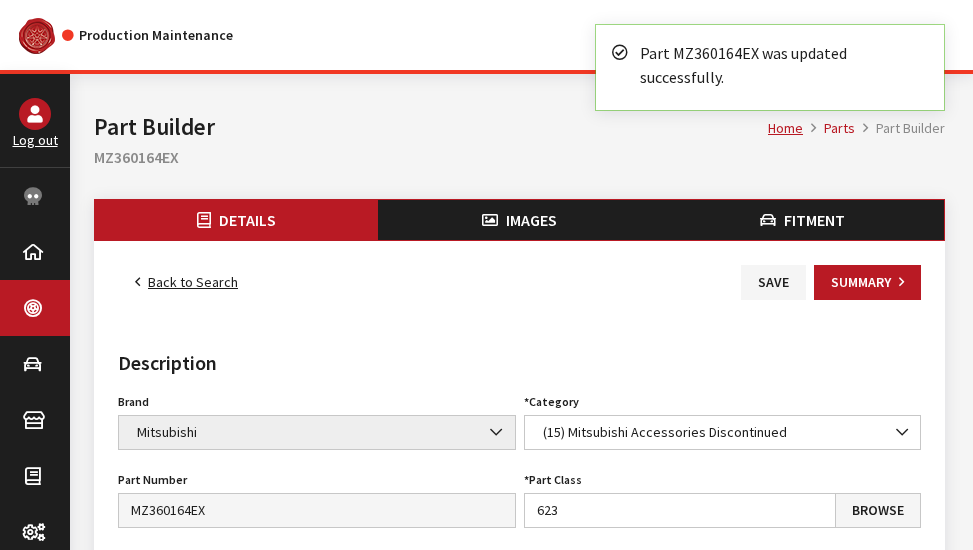 scroll, scrollTop: 0, scrollLeft: 0, axis: both 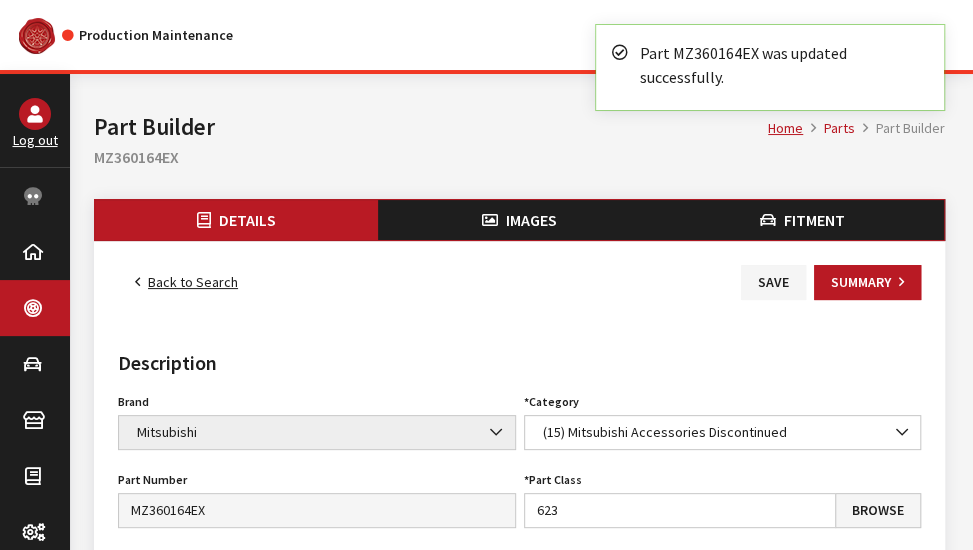 drag, startPoint x: 152, startPoint y: 278, endPoint x: 268, endPoint y: 191, distance: 145 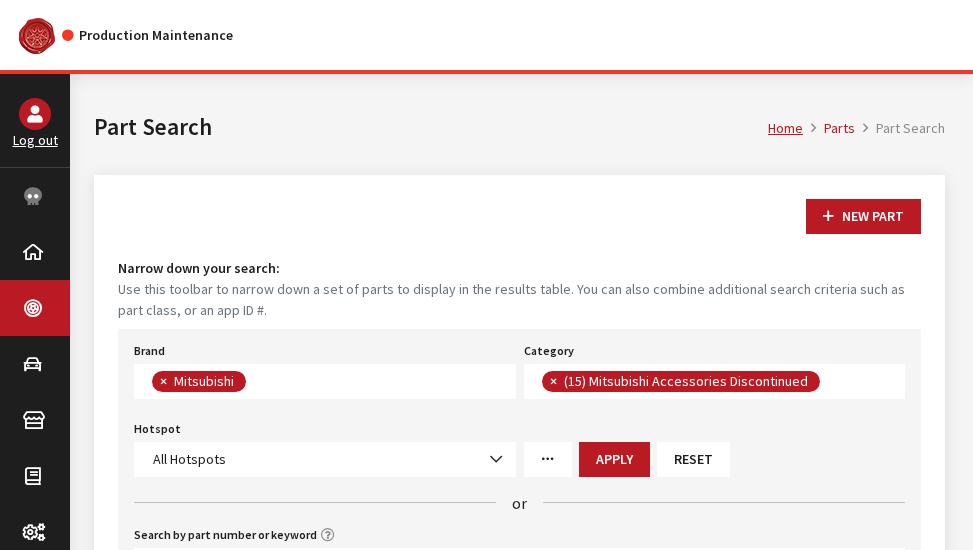 scroll, scrollTop: 0, scrollLeft: 0, axis: both 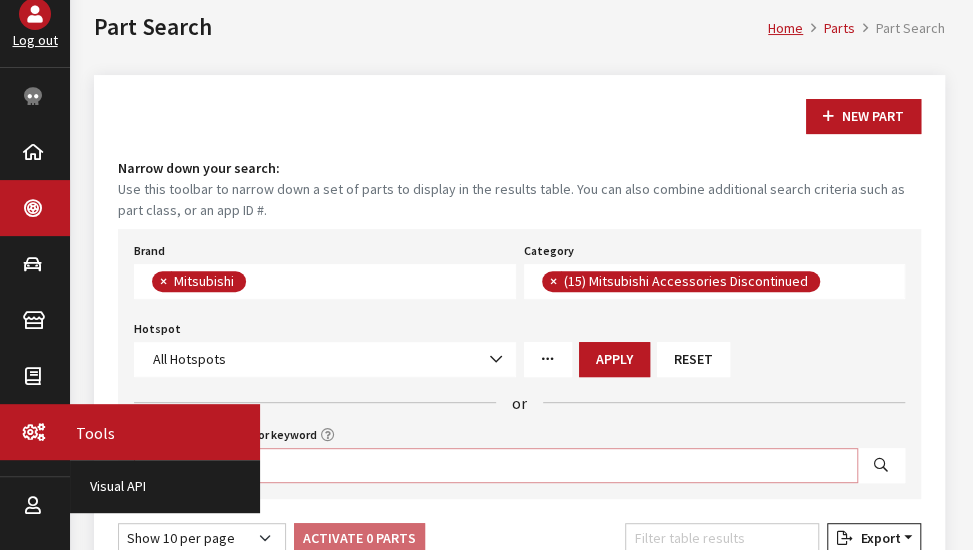 drag, startPoint x: 244, startPoint y: 467, endPoint x: 16, endPoint y: 446, distance: 228.96506 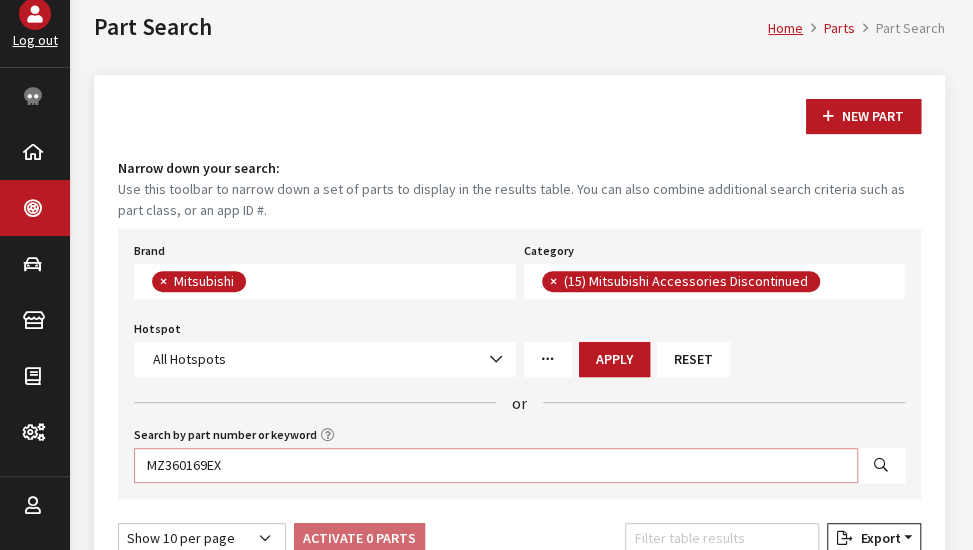 type on "MZ360169EX" 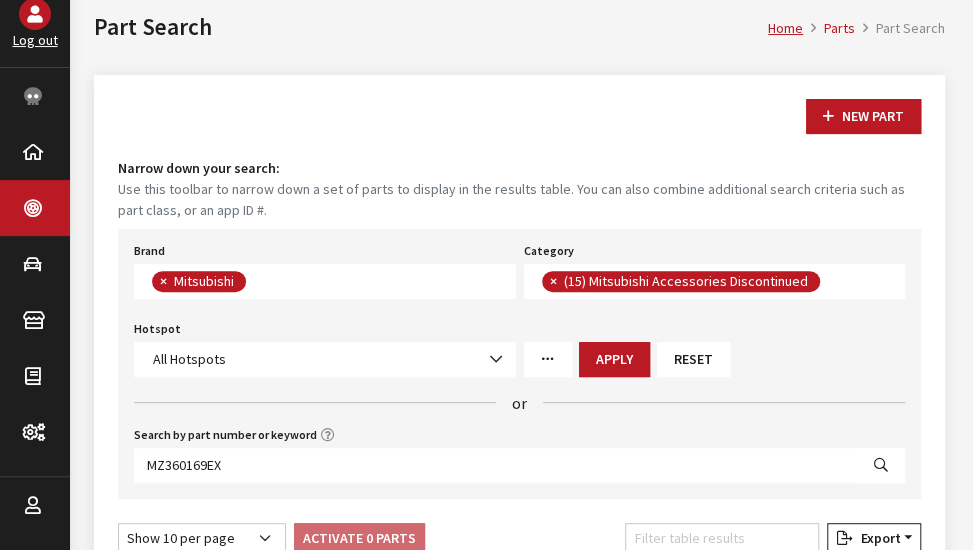 select 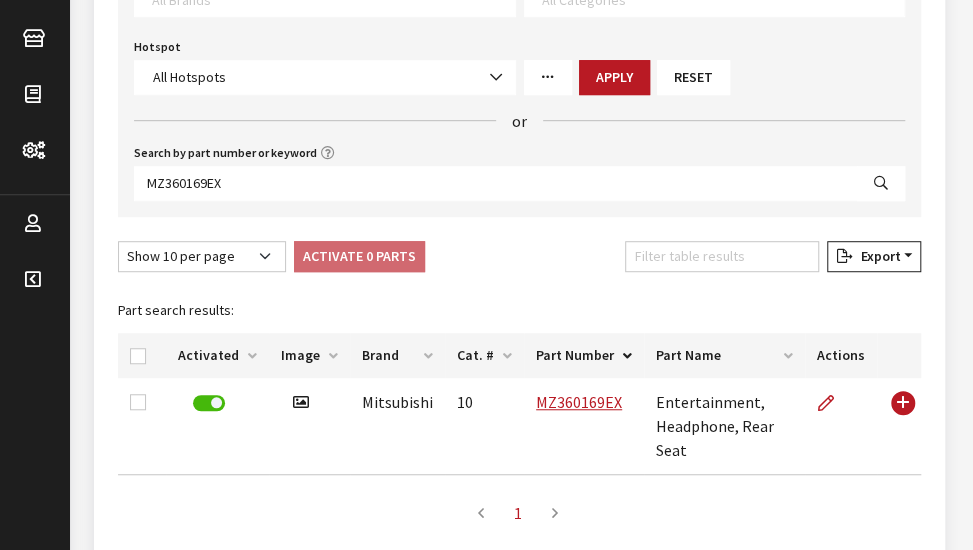 scroll, scrollTop: 500, scrollLeft: 0, axis: vertical 